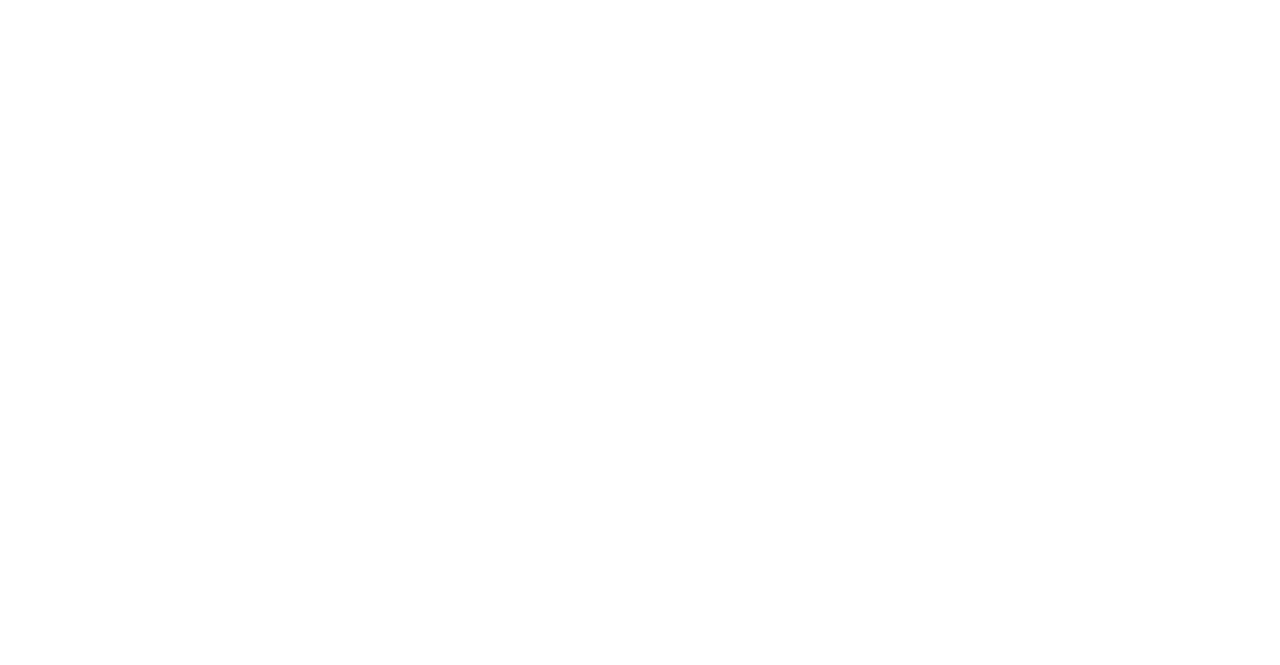 scroll, scrollTop: 0, scrollLeft: 0, axis: both 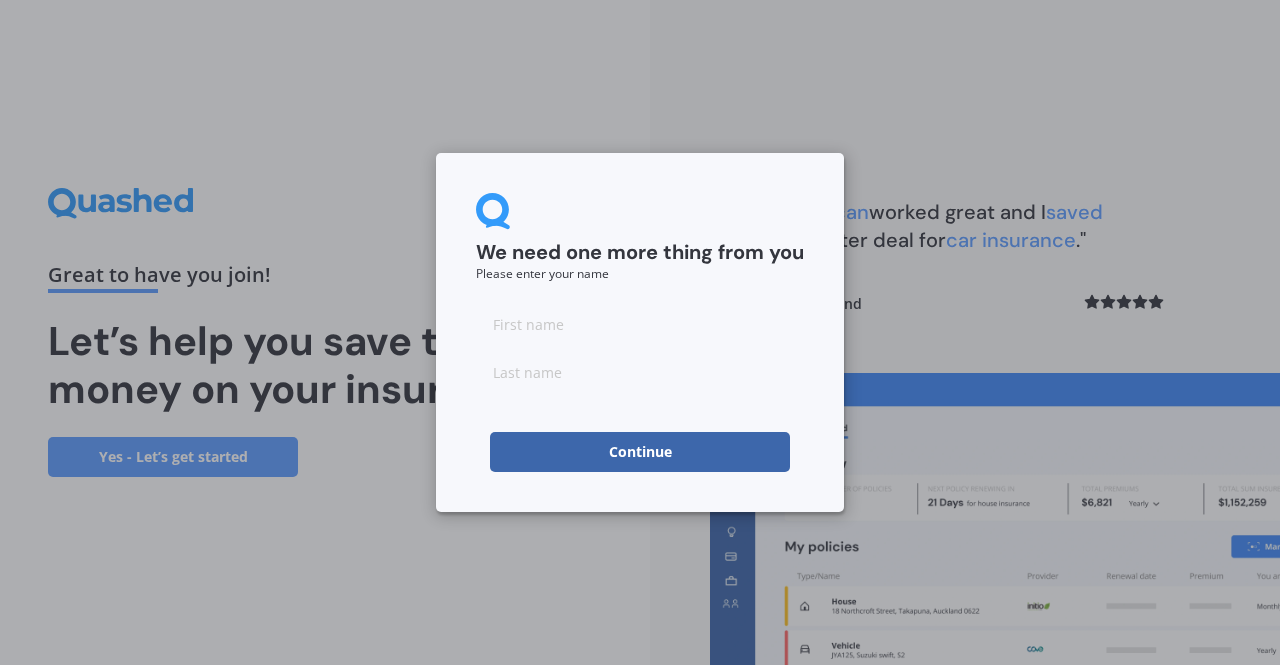 click at bounding box center [640, 324] 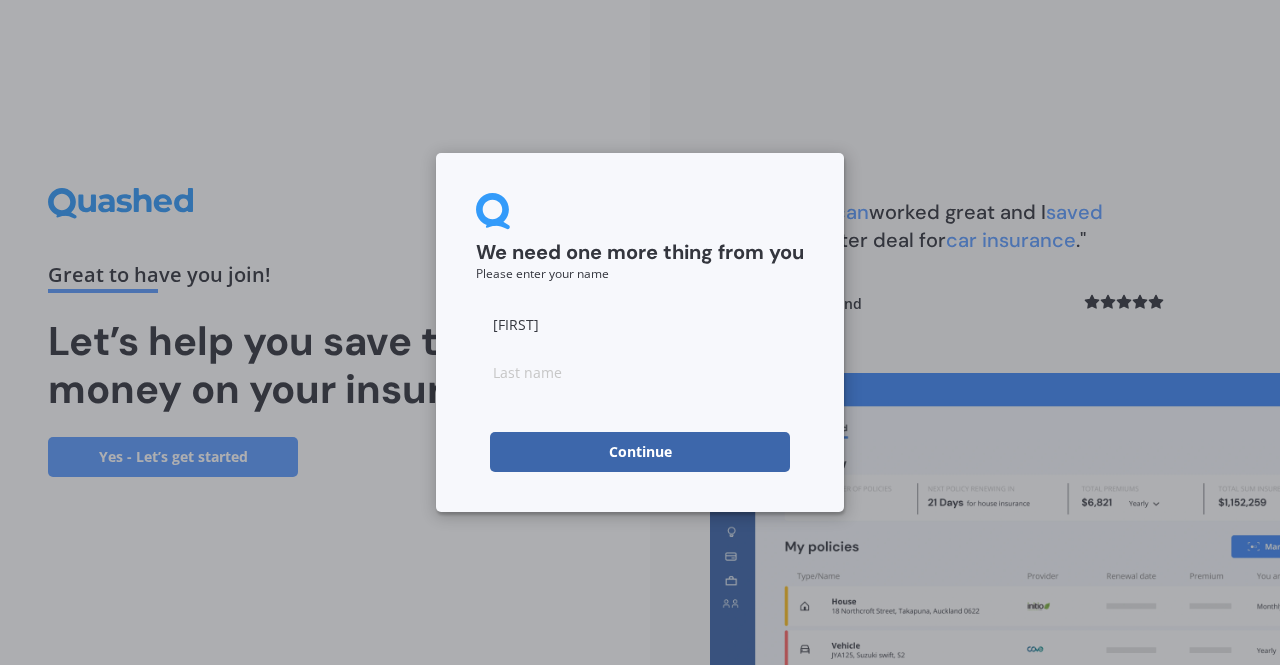 type on "[FIRST]" 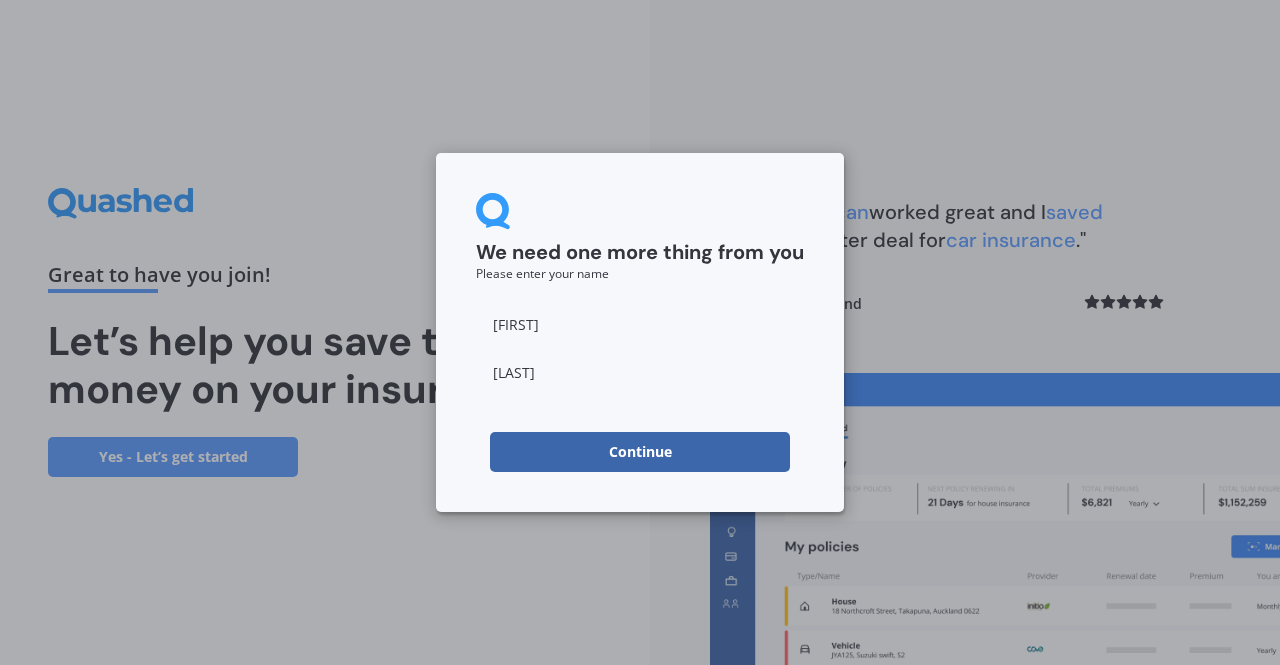 type on "[LAST]" 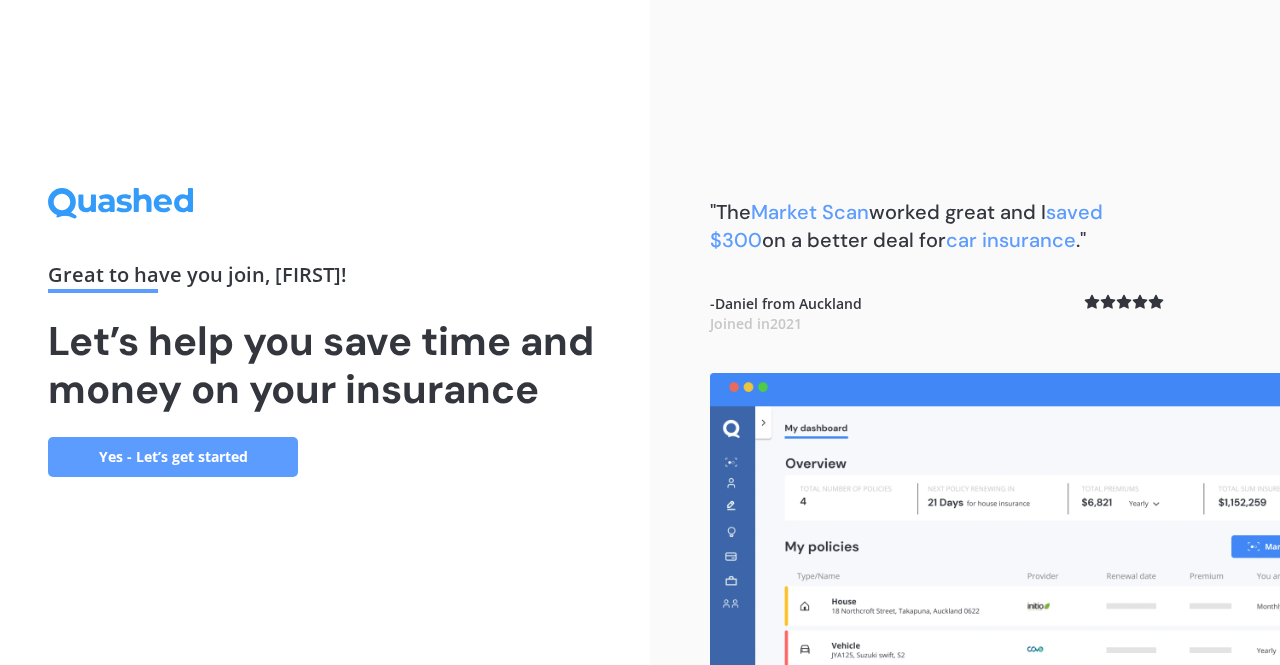 click on "Yes - Let’s get started" at bounding box center (173, 457) 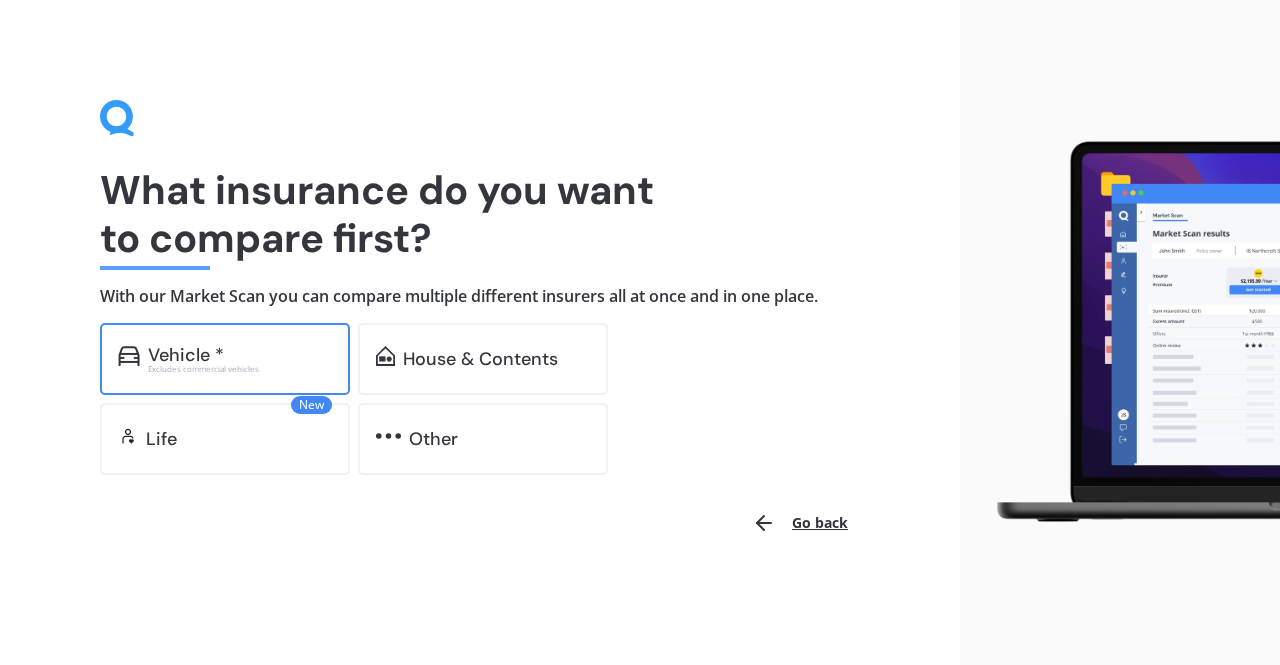 click on "Vehicle *" at bounding box center (186, 355) 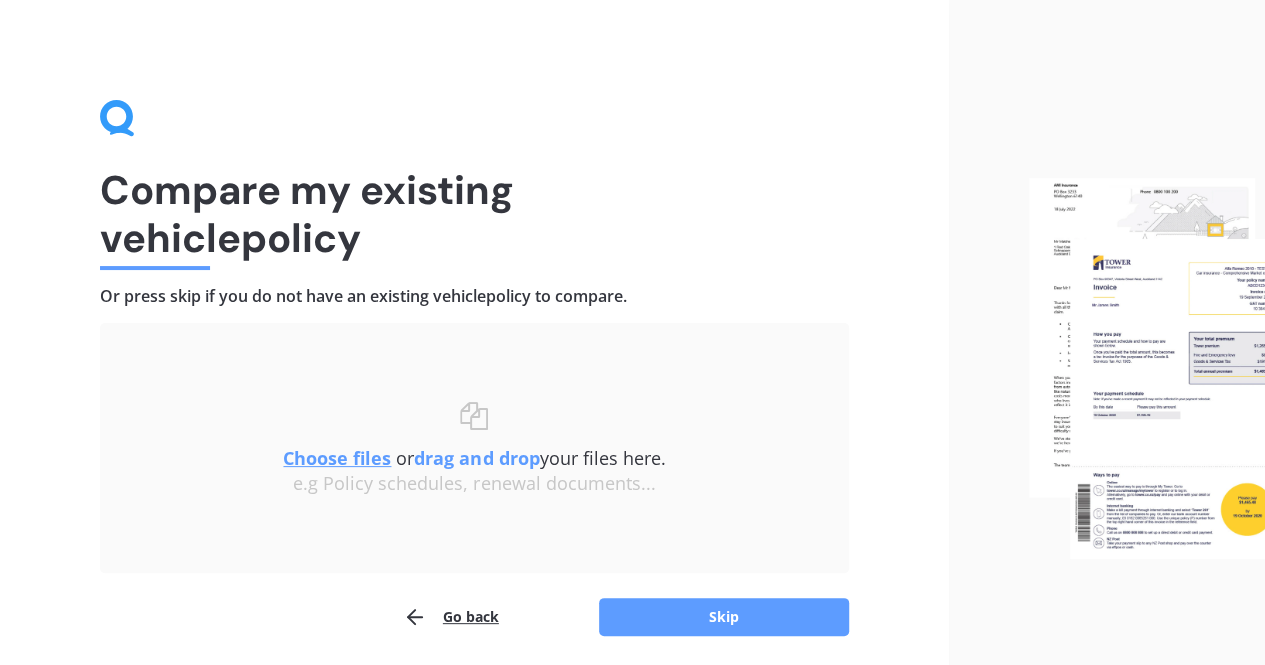 scroll, scrollTop: 71, scrollLeft: 0, axis: vertical 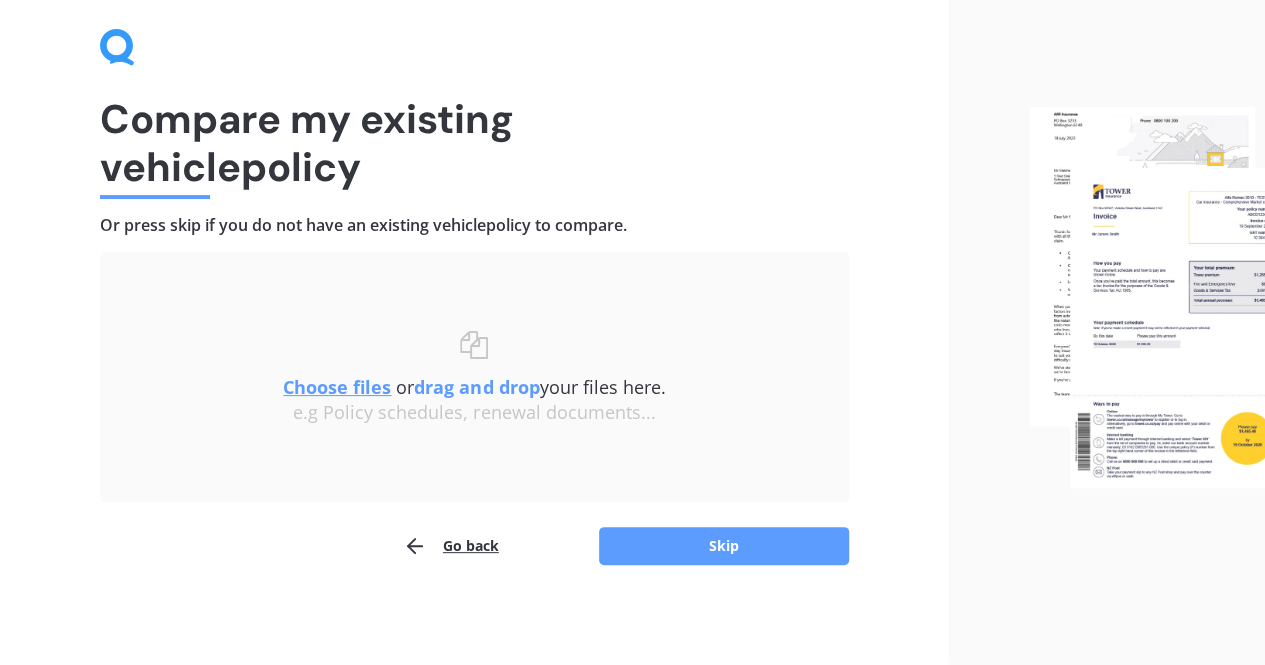 click on "Choose files" at bounding box center (337, 387) 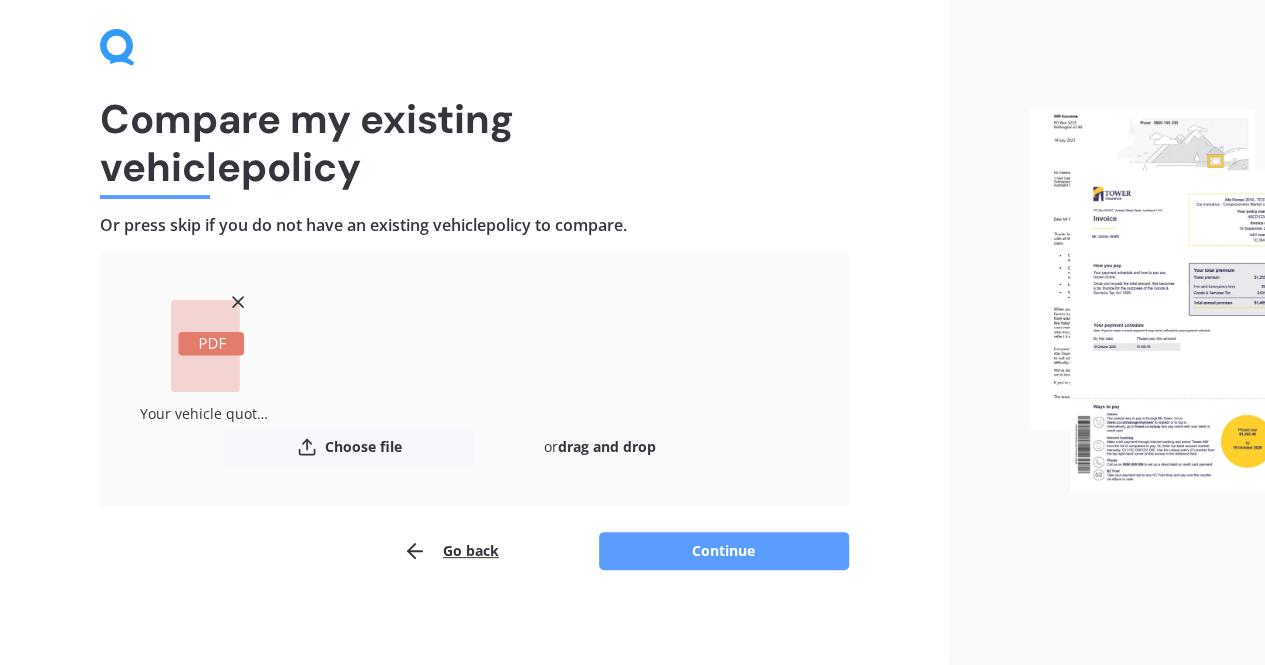 click on "Continue" at bounding box center (724, 551) 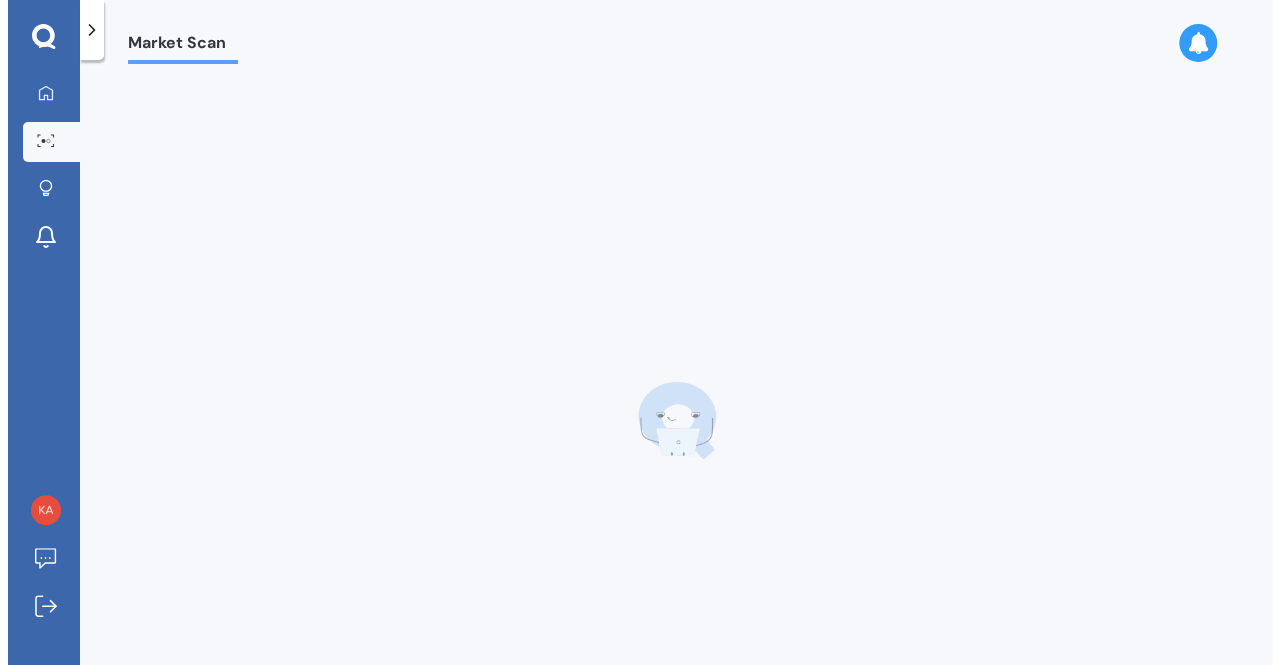 scroll, scrollTop: 0, scrollLeft: 0, axis: both 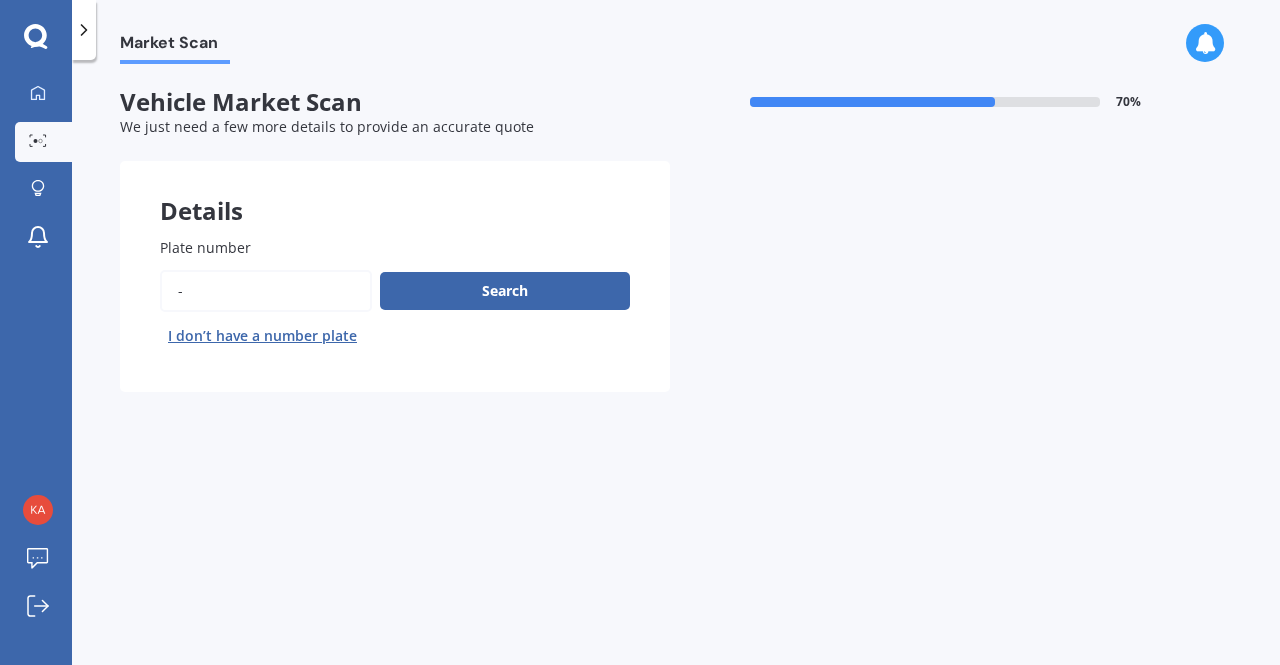 click on "Plate number" at bounding box center [266, 291] 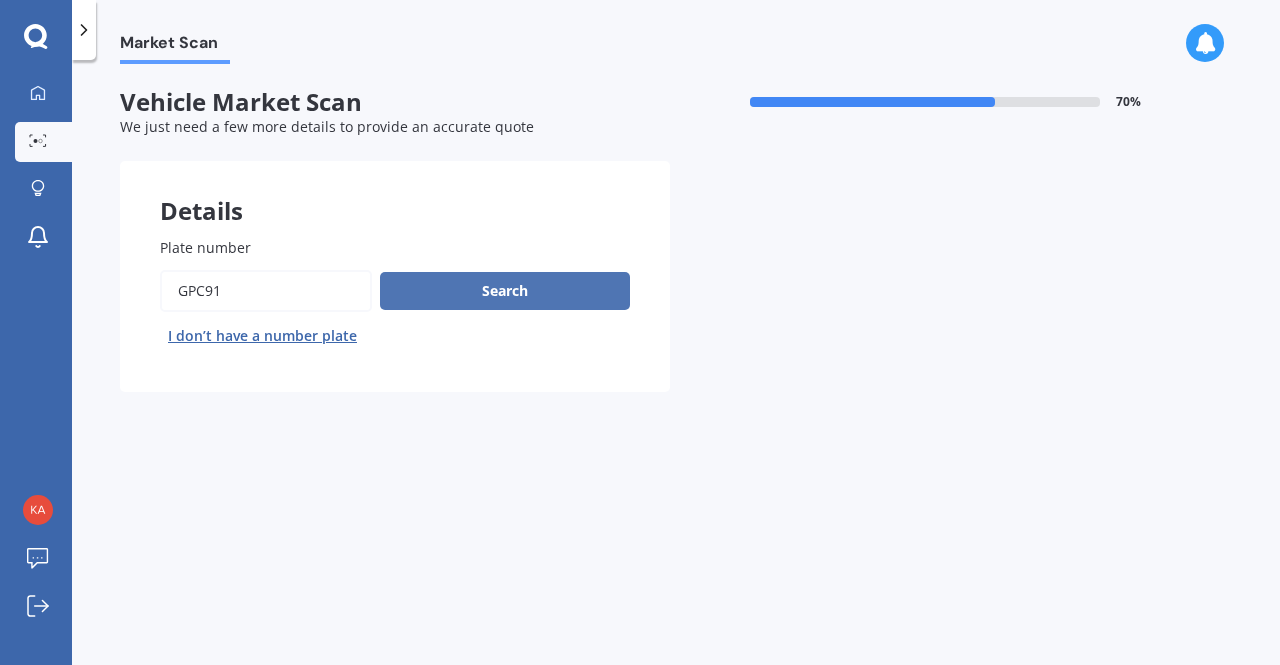 type on "GPC91" 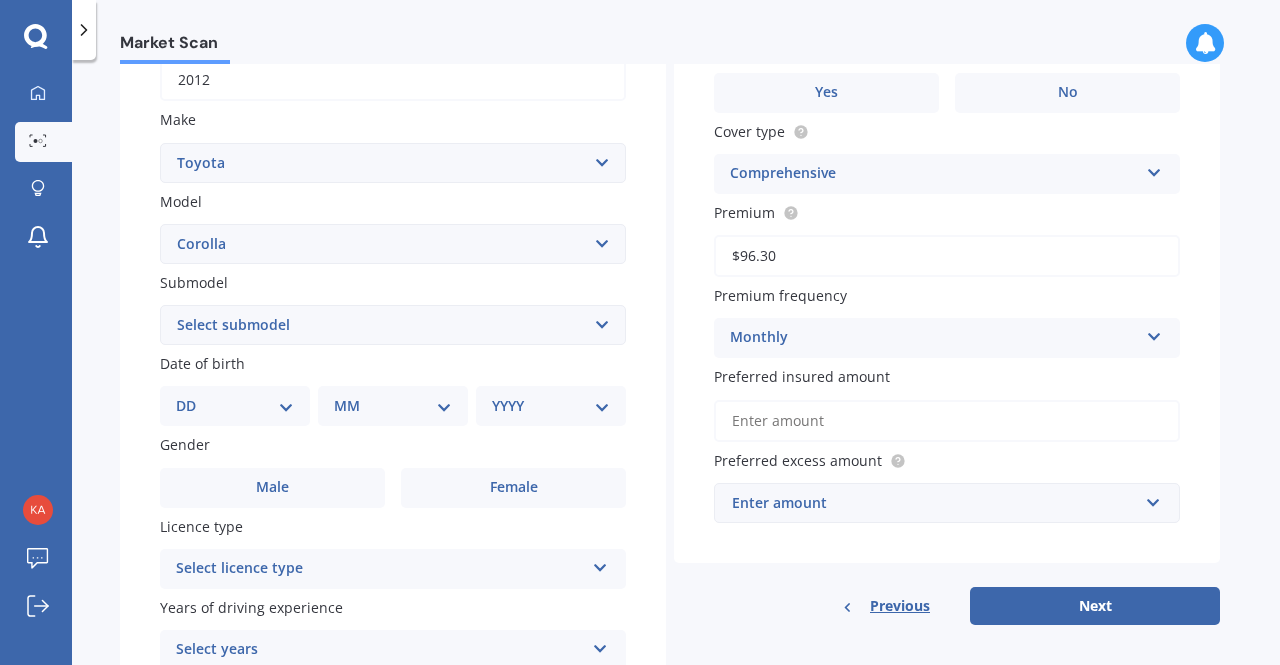 scroll, scrollTop: 379, scrollLeft: 0, axis: vertical 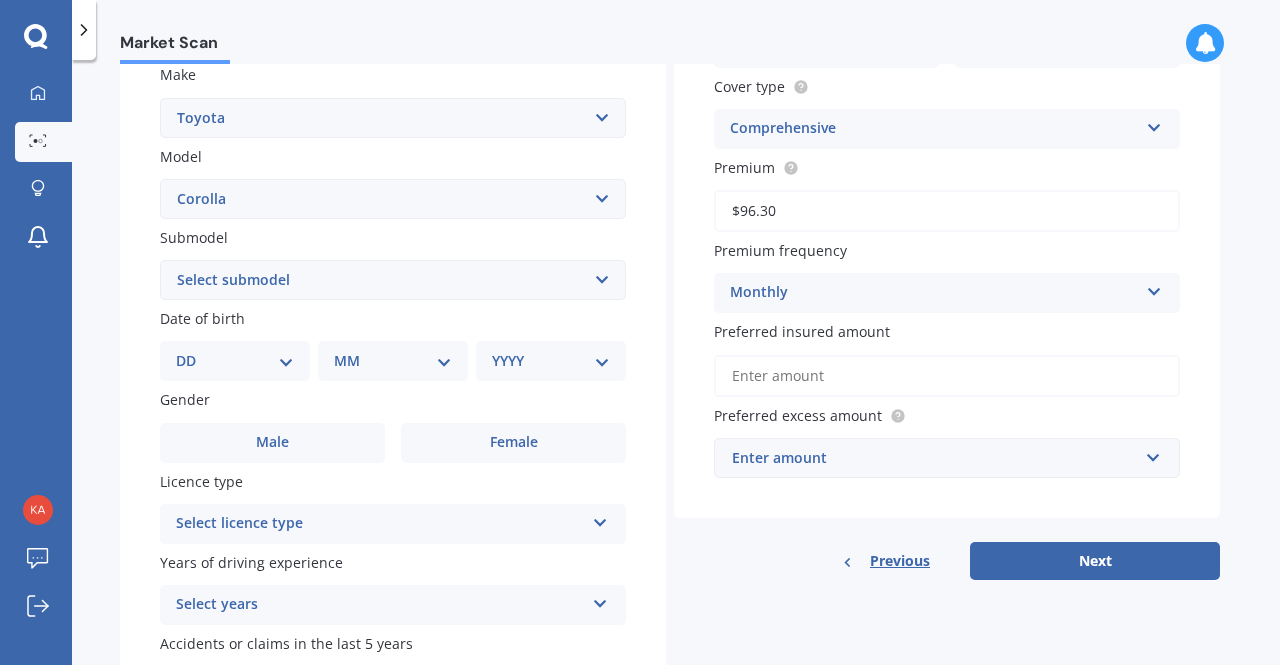 click on "Select submodel (All other) Axio Diesel Fielder 2WD Fielder 4WD FXGT GL GLX 1.8 GLX Sedan GS GTI GTI Sports GX 1.6 GX 1.8 GX CVT Hatch GX Sedan GX Wagon auto GX Wagon manual Hatch Hybrid Hybrid Levin 1.6 Levin SX Hatch Levin ZR Hatch Runx SE 1.5 Sportivo Non Turbo 1.8 Litre Sportivo Turbo 1.8 Litre Sprinter Sprinter GT Touring 4WD wagon Touring S/W Touring Wagon Hybrid TS 1.8 Van XL ZR Sedan" at bounding box center [393, 280] 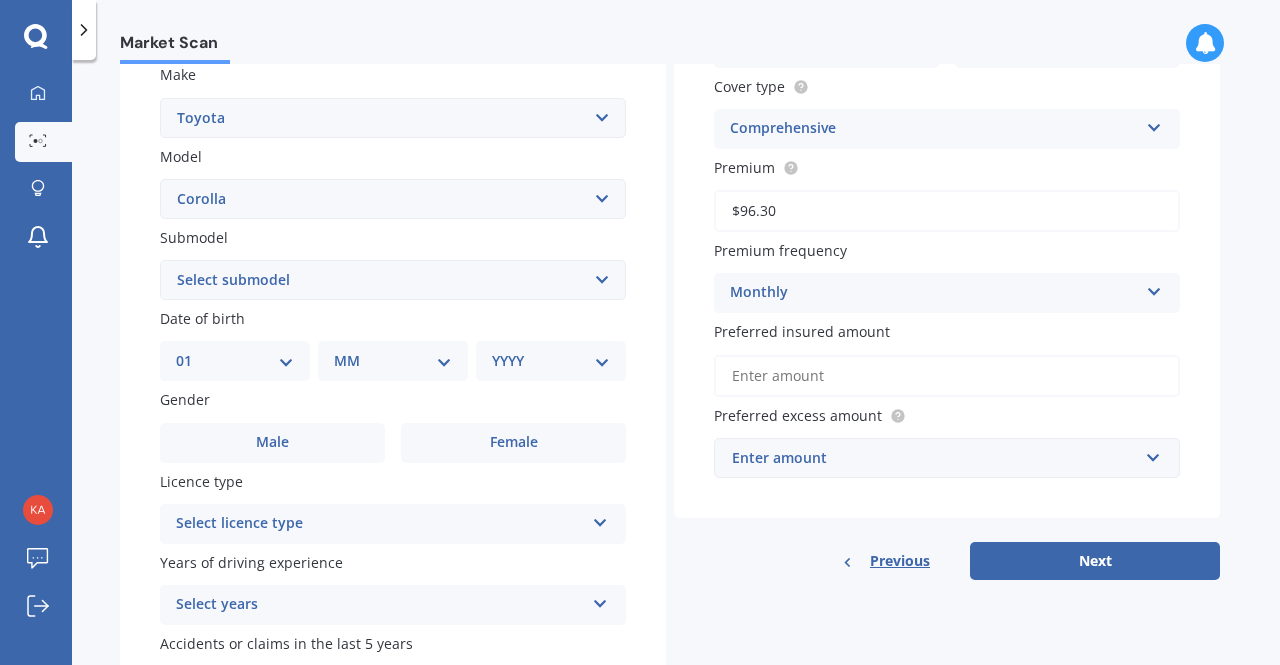 click on "DD 01 02 03 04 05 06 07 08 09 10 11 12 13 14 15 16 17 18 19 20 21 22 23 24 25 26 27 28 29 30 31" at bounding box center (235, 361) 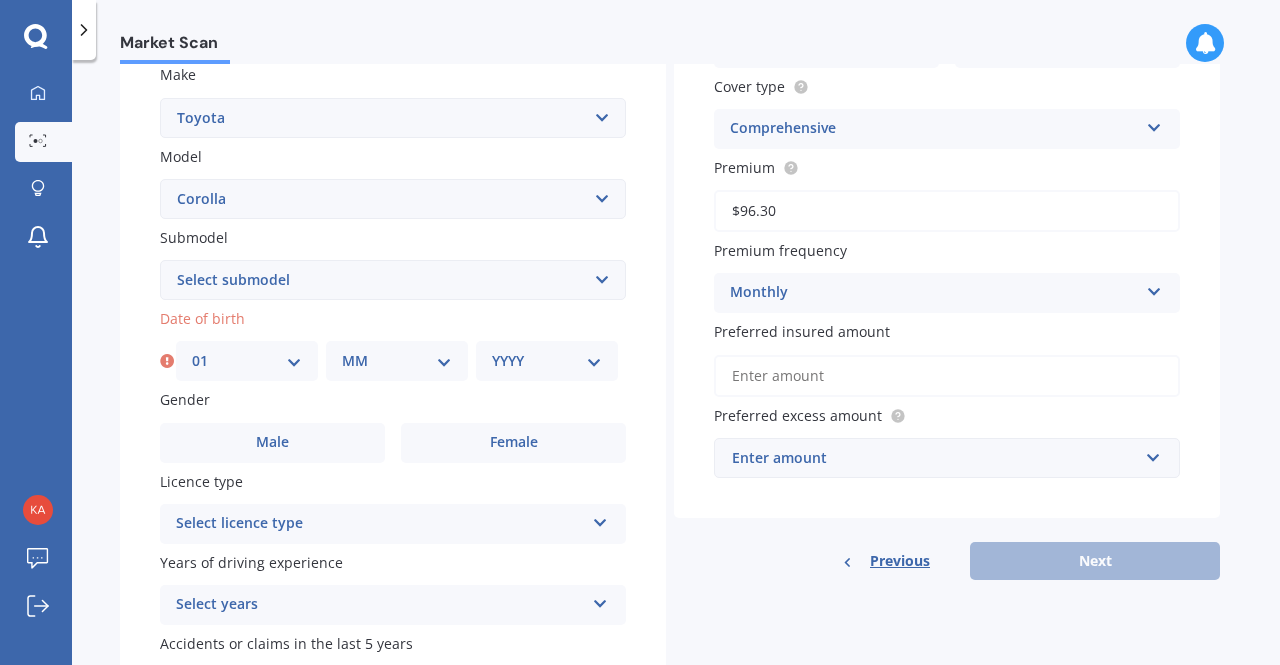 click on "MM 01 02 03 04 05 06 07 08 09 10 11 12" at bounding box center [397, 361] 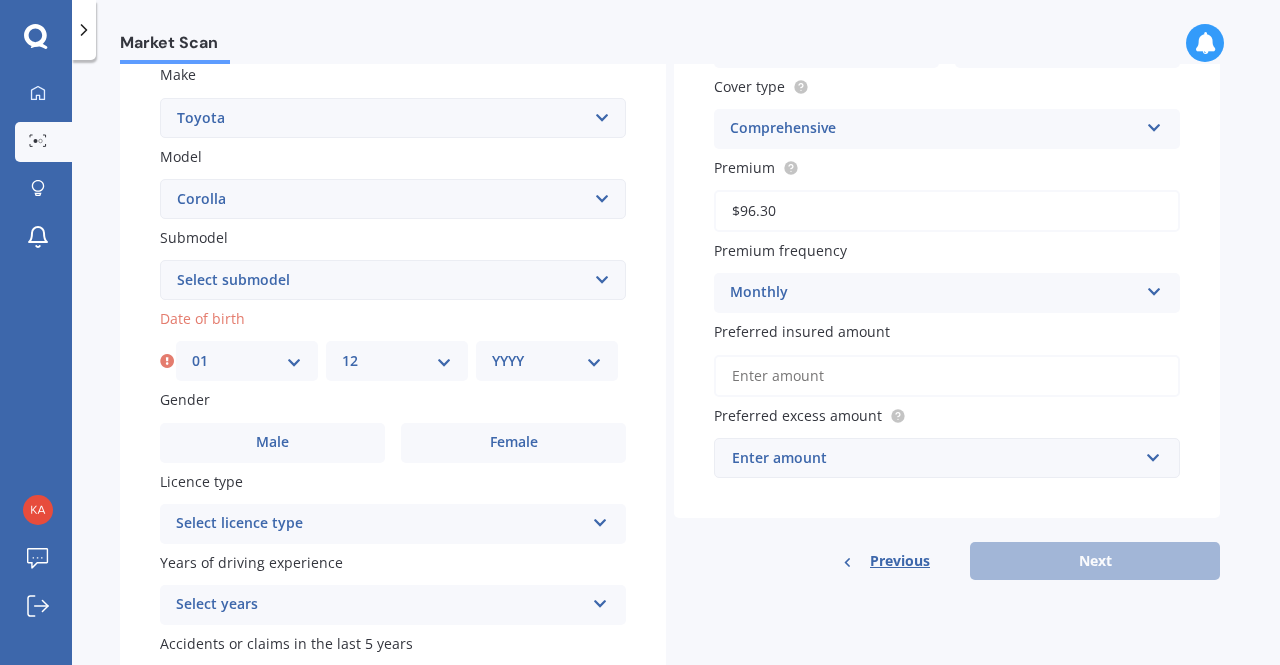 click on "MM 01 02 03 04 05 06 07 08 09 10 11 12" at bounding box center [397, 361] 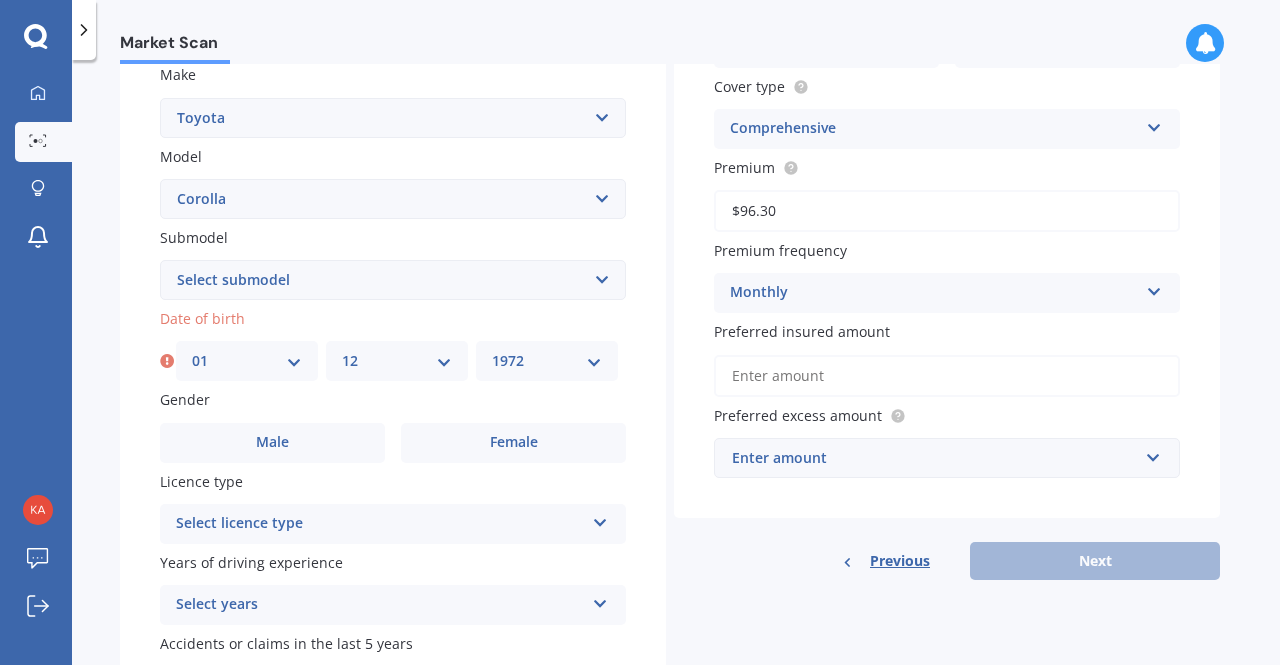 click on "YYYY 2025 2024 2023 2022 2021 2020 2019 2018 2017 2016 2015 2014 2013 2012 2011 2010 2009 2008 2007 2006 2005 2004 2003 2002 2001 2000 1999 1998 1997 1996 1995 1994 1993 1992 1991 1990 1989 1988 1987 1986 1985 1984 1983 1982 1981 1980 1979 1978 1977 1976 1975 1974 1973 1972 1971 1970 1969 1968 1967 1966 1965 1964 1963 1962 1961 1960 1959 1958 1957 1956 1955 1954 1953 1952 1951 1950 1949 1948 1947 1946 1945 1944 1943 1942 1941 1940 1939 1938 1937 1936 1935 1934 1933 1932 1931 1930 1929 1928 1927 1926" at bounding box center (547, 361) 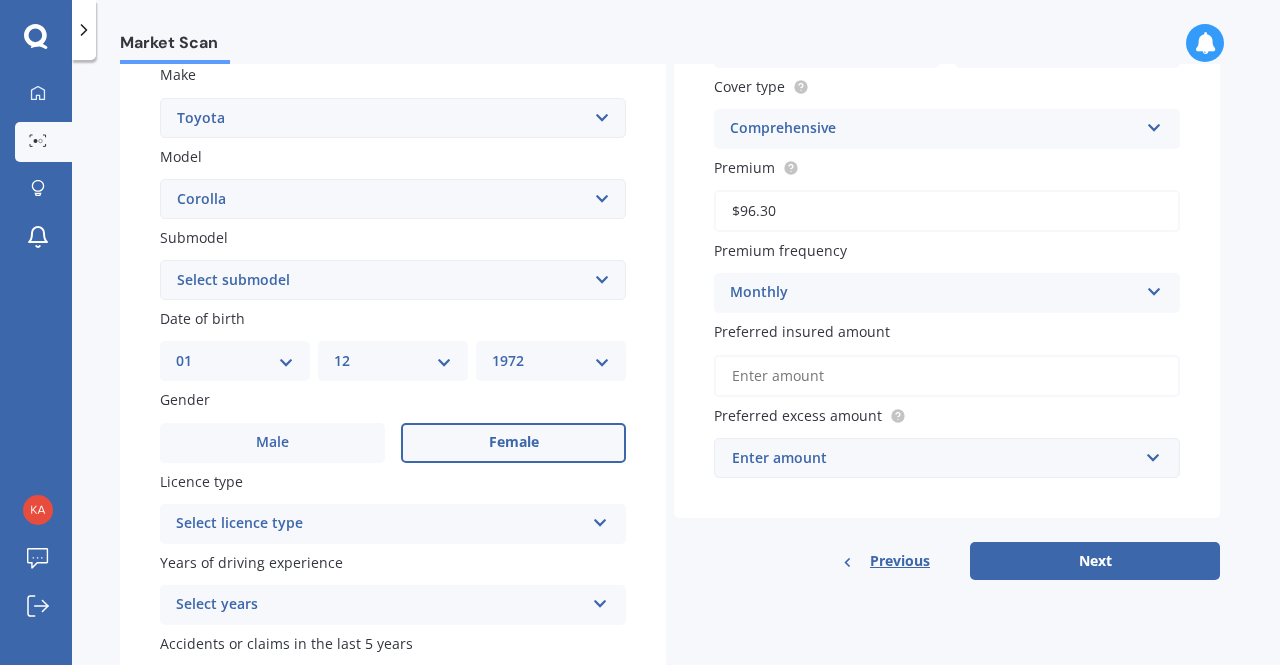 click on "Female" at bounding box center (513, 443) 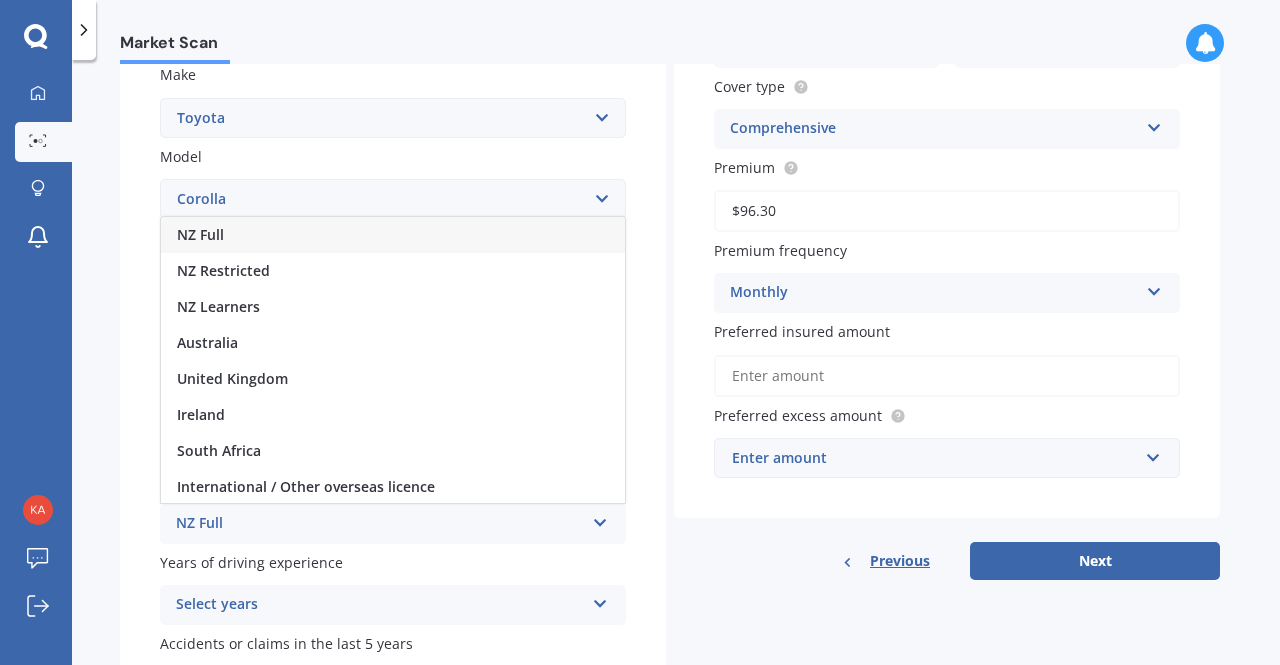 click on "NZ Full" at bounding box center (393, 235) 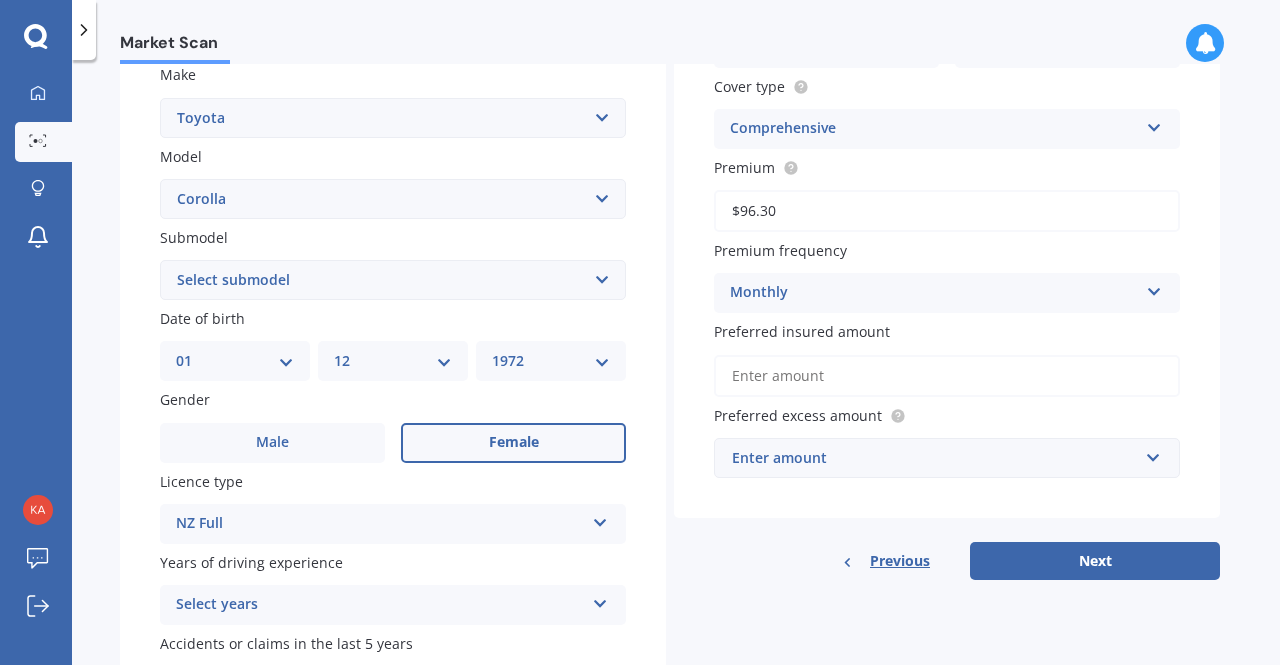 scroll, scrollTop: 515, scrollLeft: 0, axis: vertical 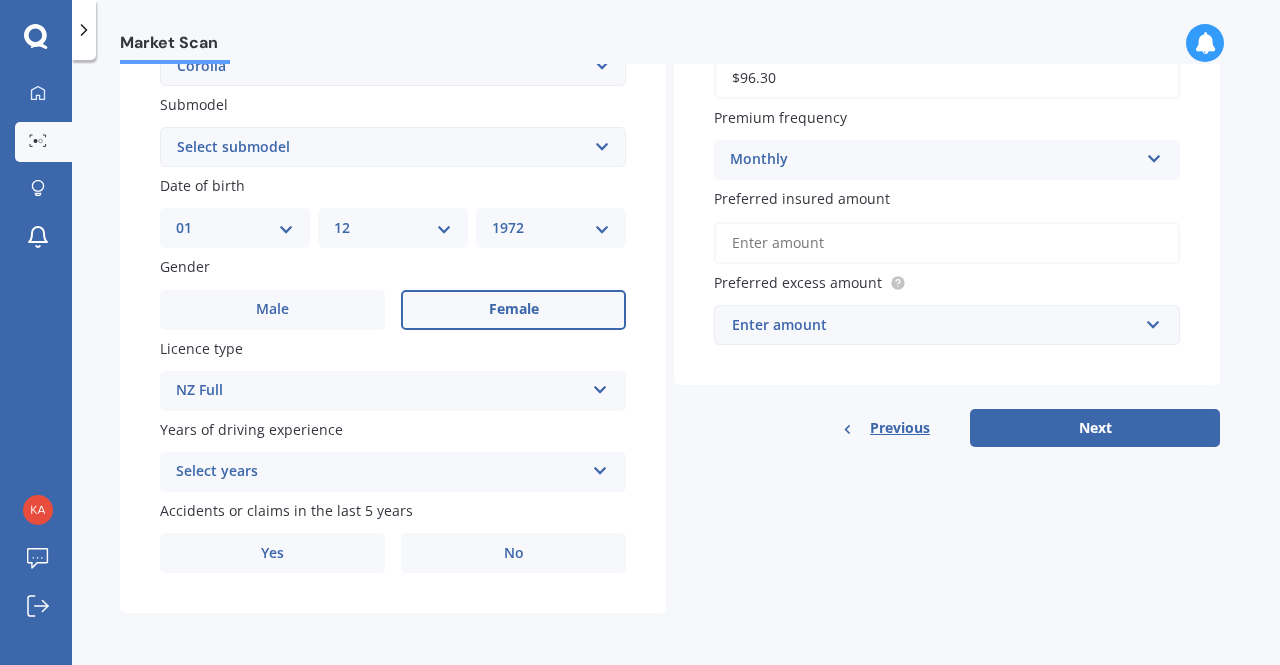 click at bounding box center (600, 386) 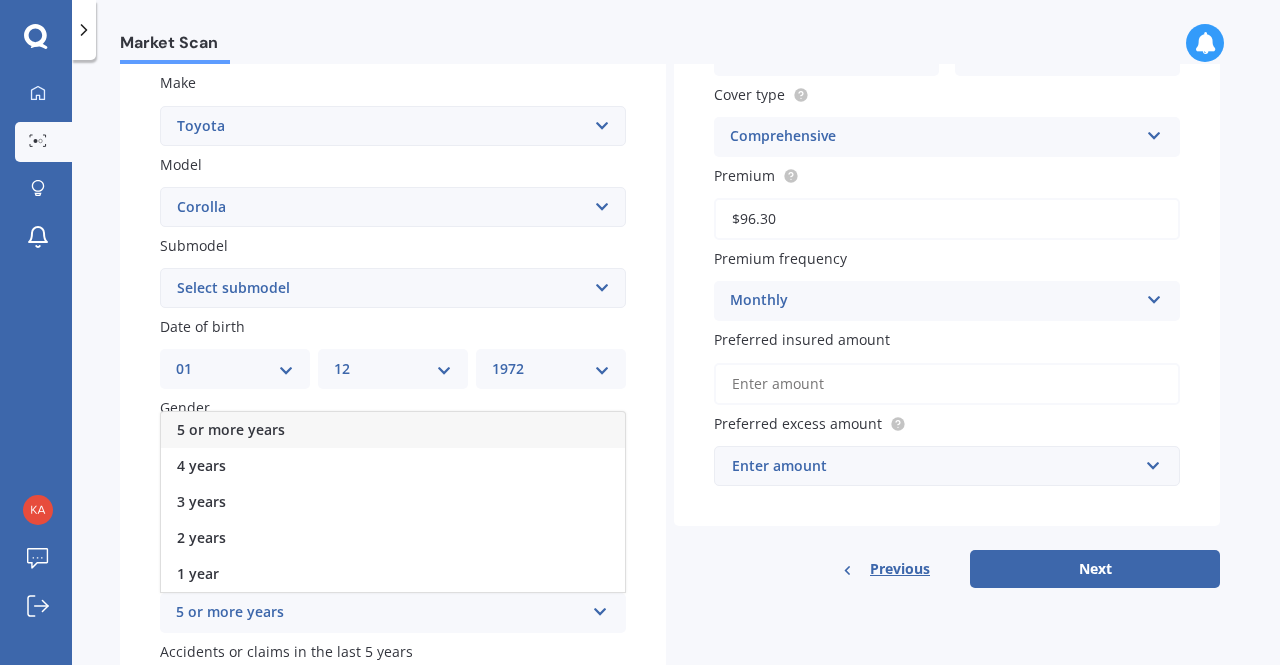 scroll, scrollTop: 376, scrollLeft: 0, axis: vertical 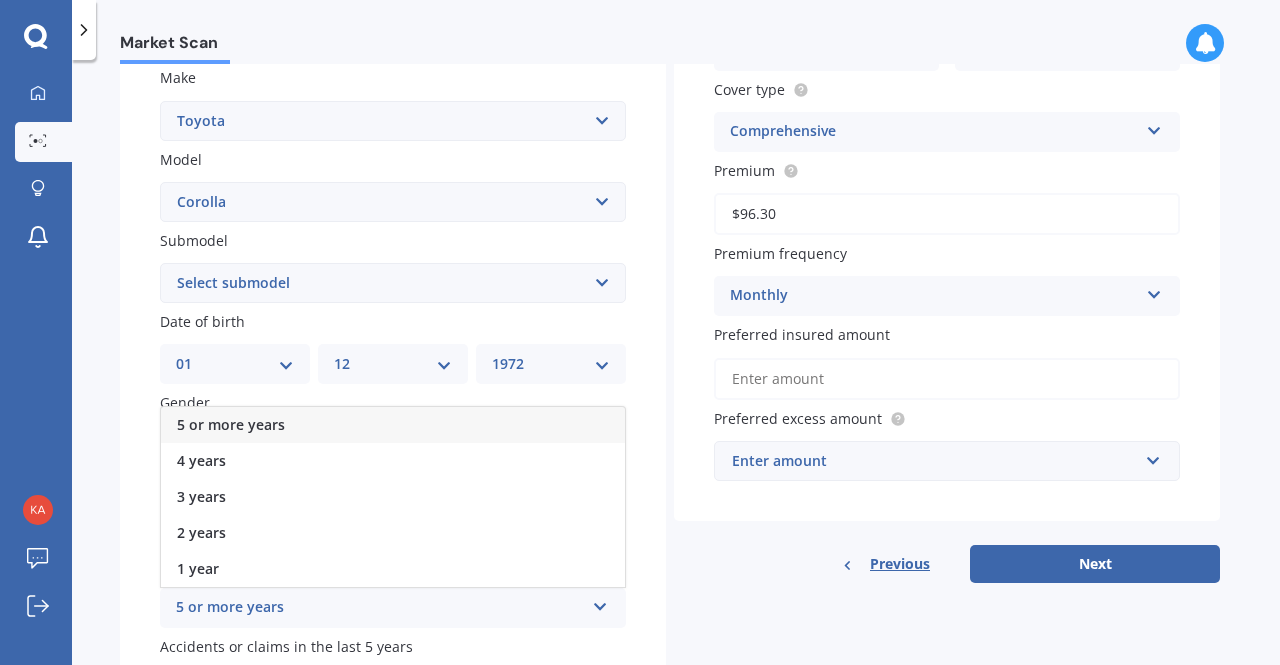 click on "5 or more years" at bounding box center [231, 424] 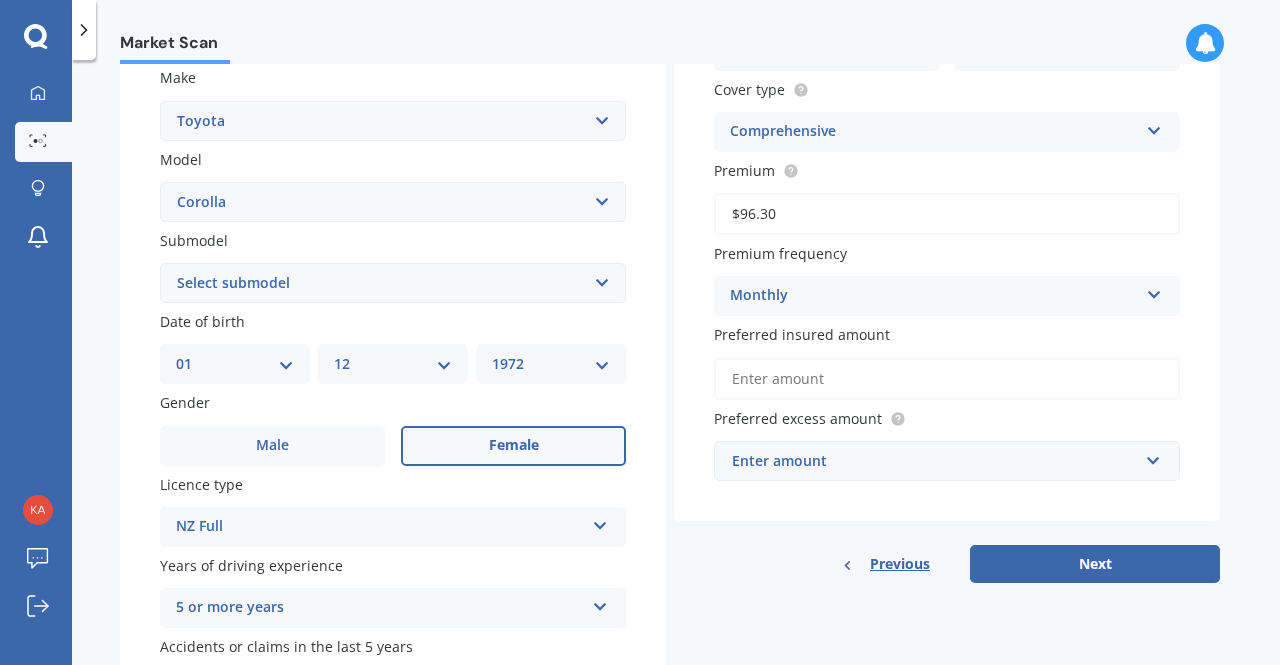 scroll, scrollTop: 515, scrollLeft: 0, axis: vertical 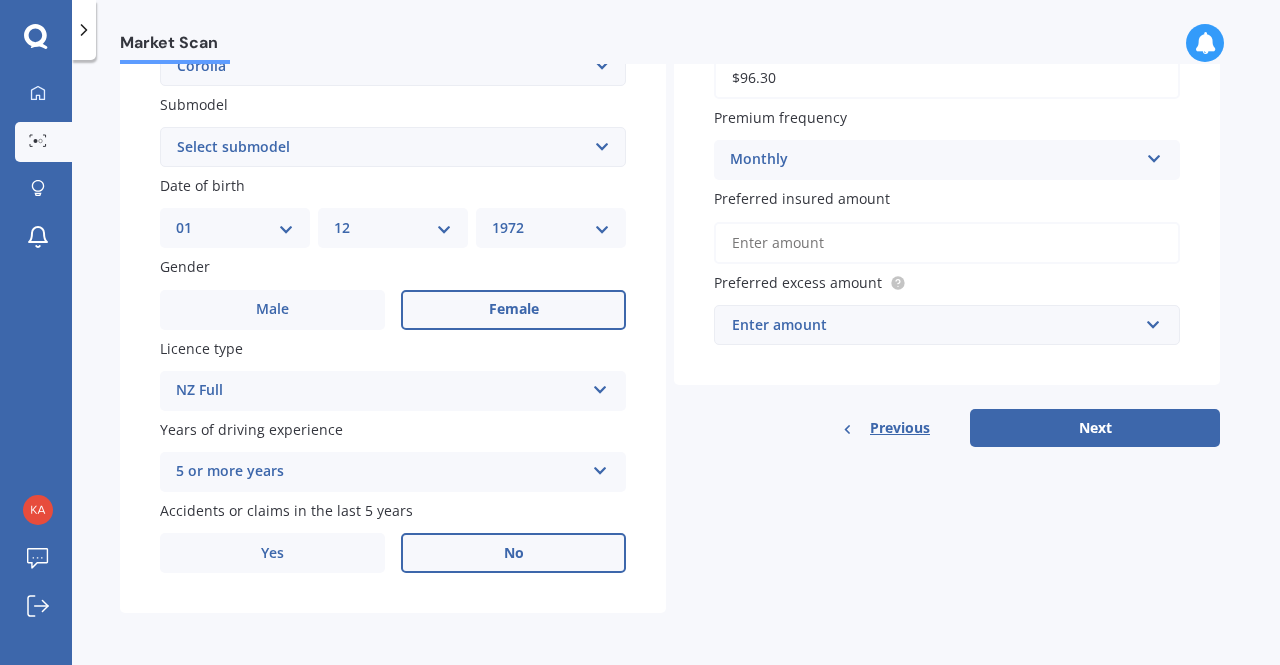 click on "No" at bounding box center (513, 310) 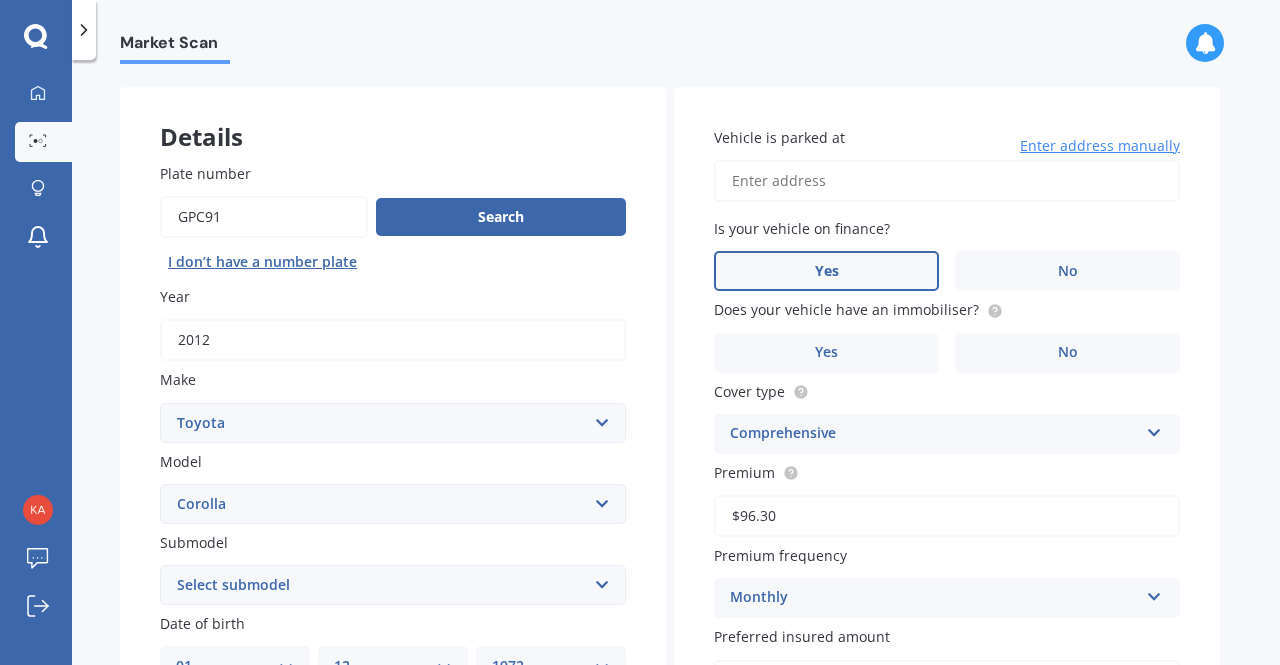 scroll, scrollTop: 124, scrollLeft: 0, axis: vertical 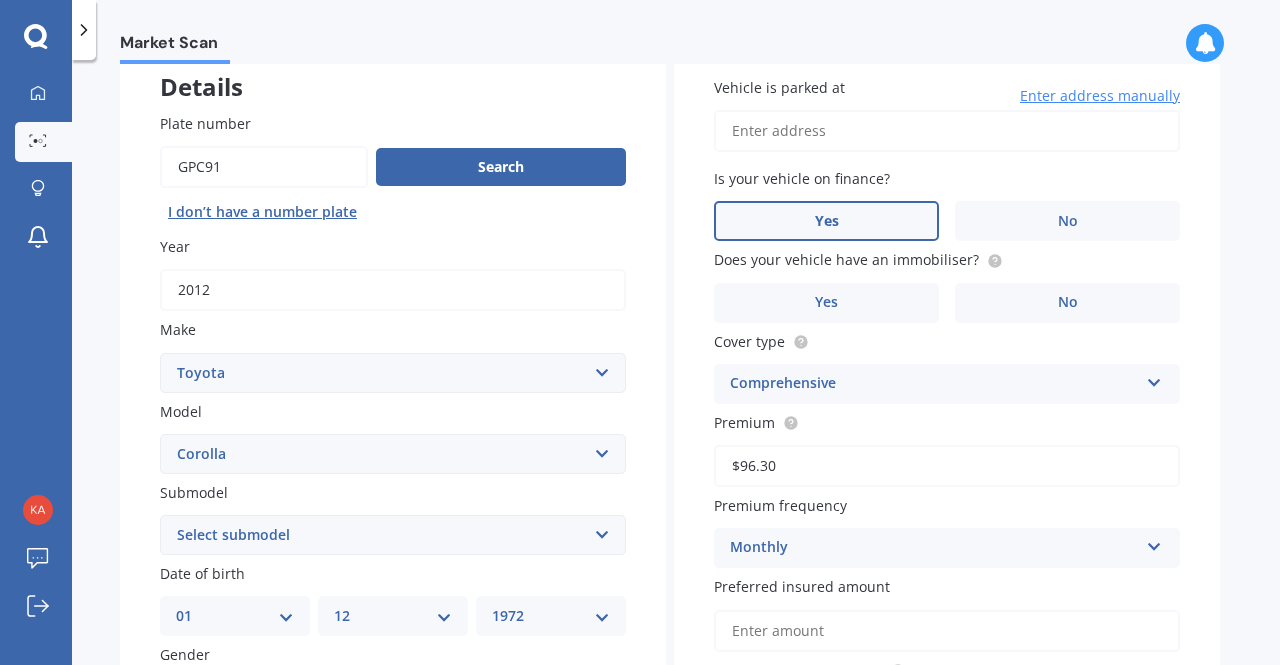 click on "Yes" at bounding box center [272, 698] 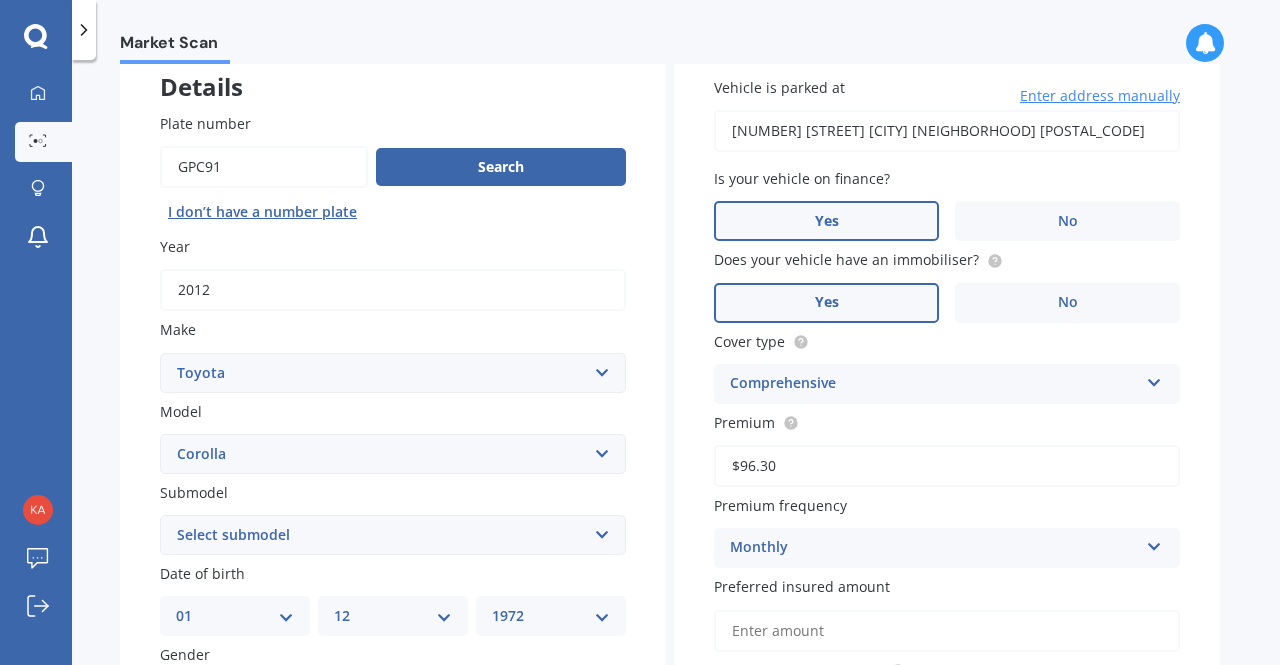 click on "Yes" at bounding box center [272, 698] 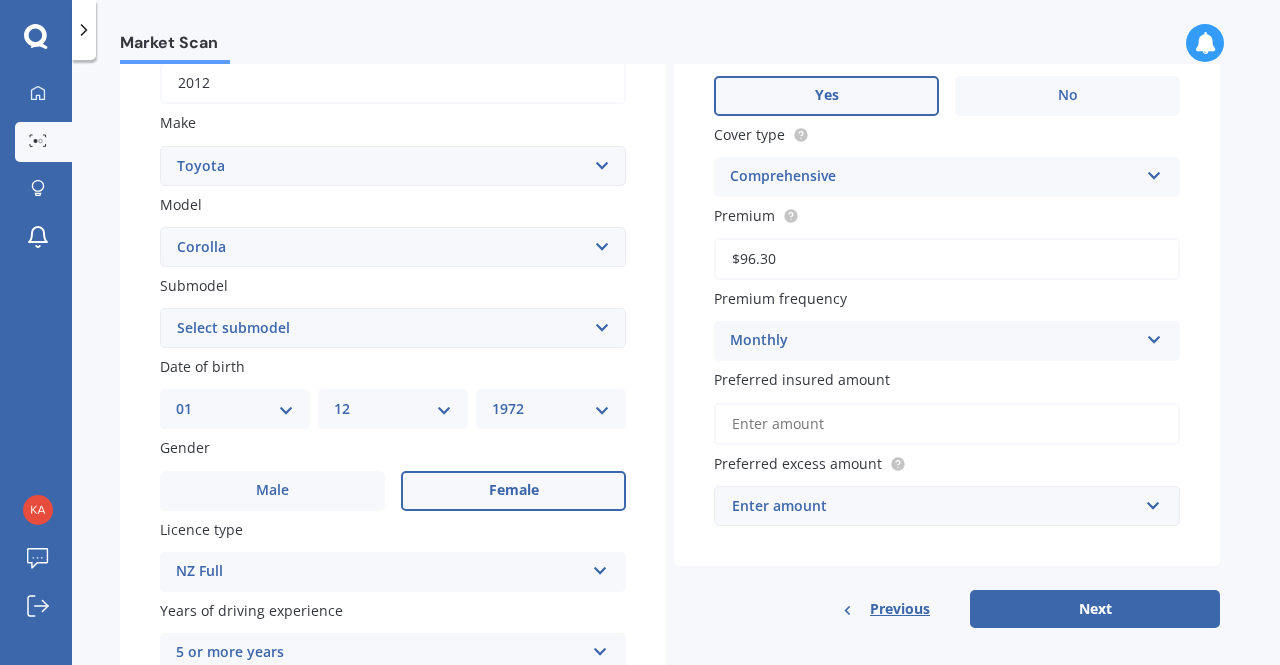scroll, scrollTop: 332, scrollLeft: 0, axis: vertical 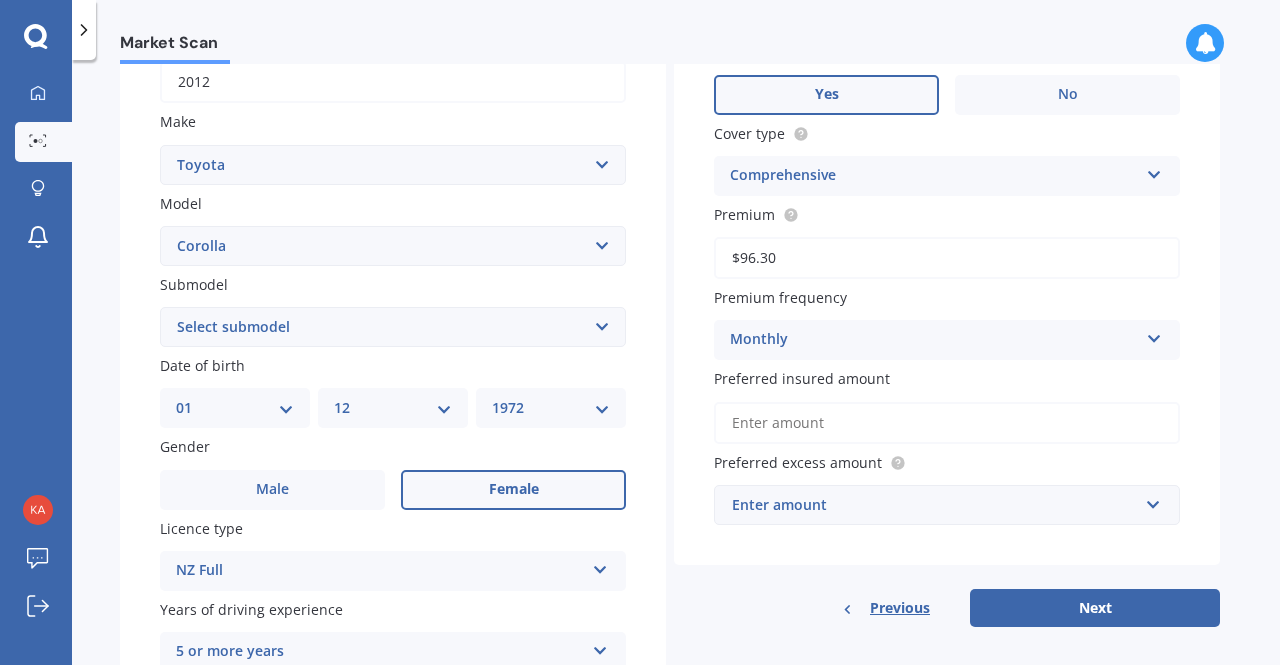 click on "Monthly" at bounding box center [380, 571] 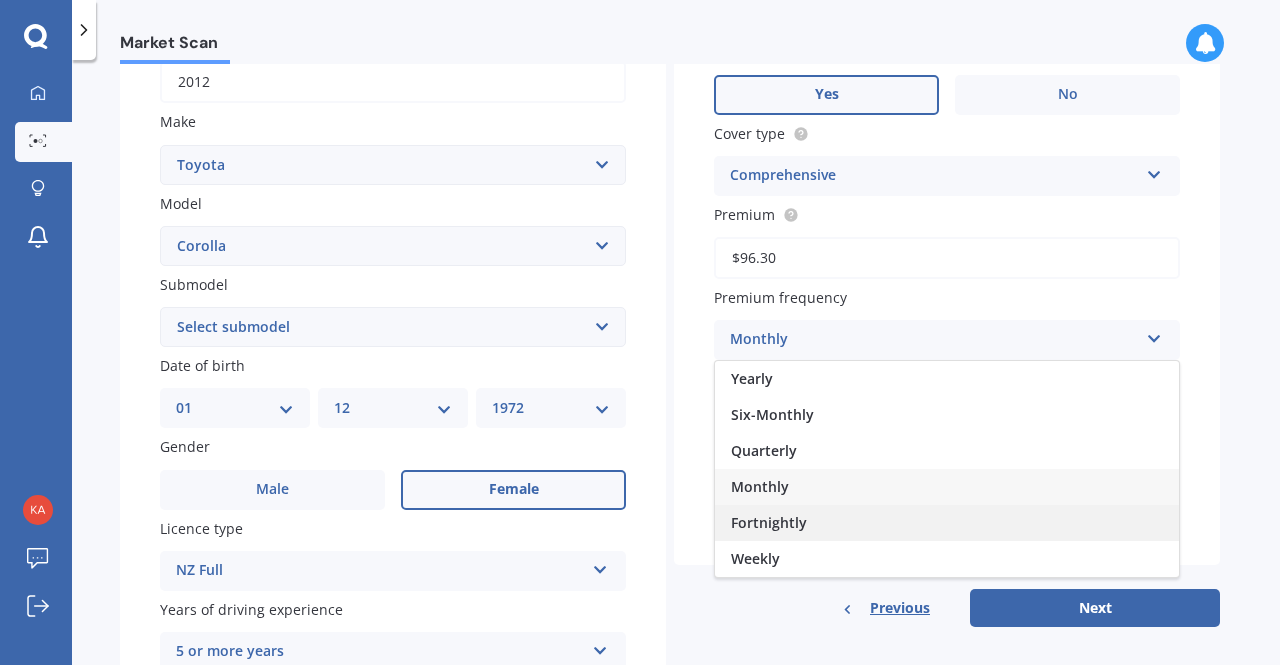 click on "Fortnightly" at bounding box center [752, 378] 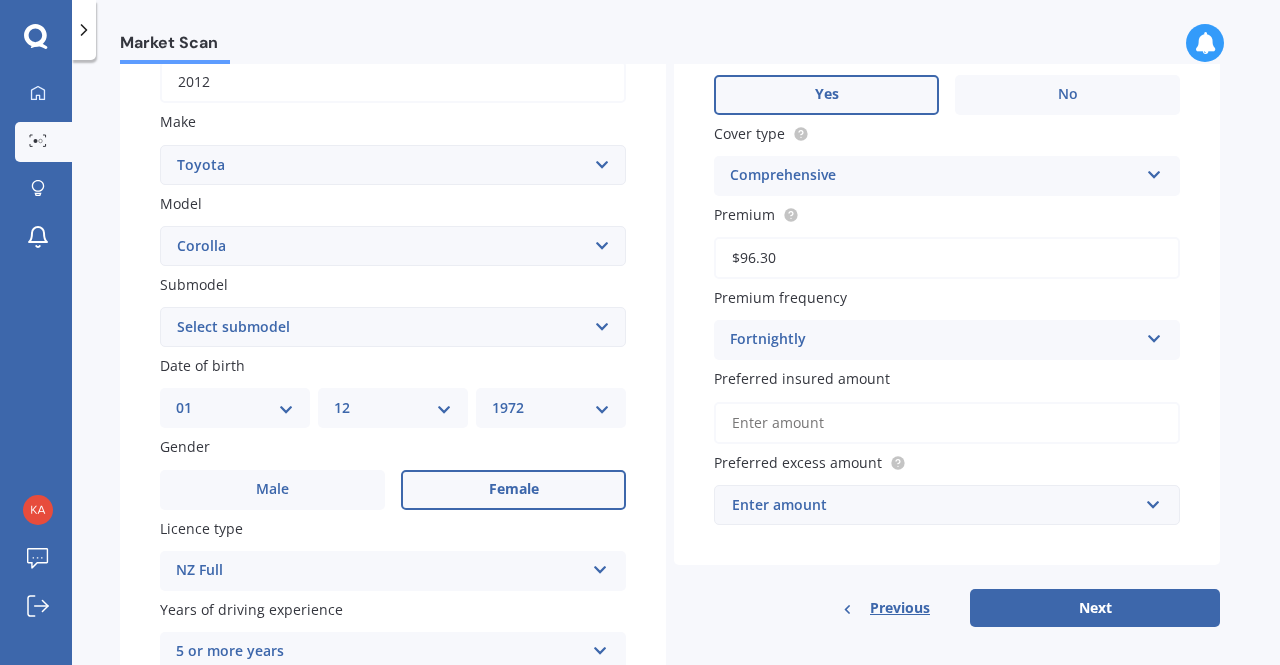 scroll, scrollTop: 361, scrollLeft: 0, axis: vertical 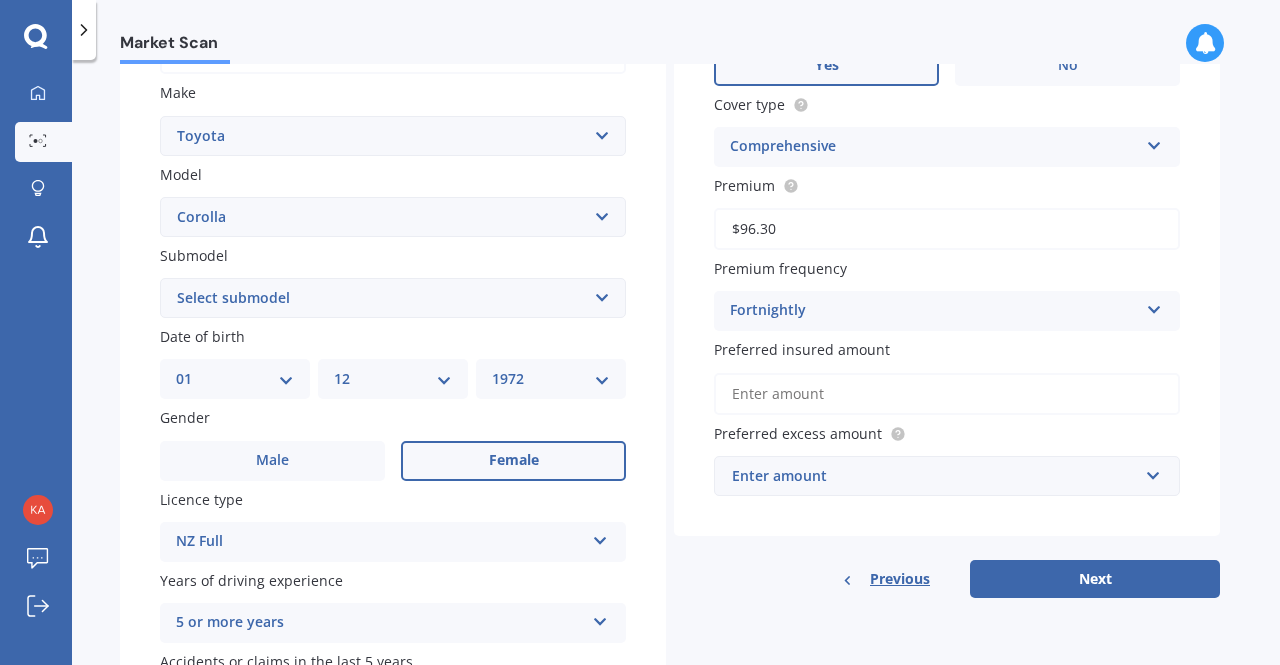 click on "Preferred insured amount" at bounding box center [947, 394] 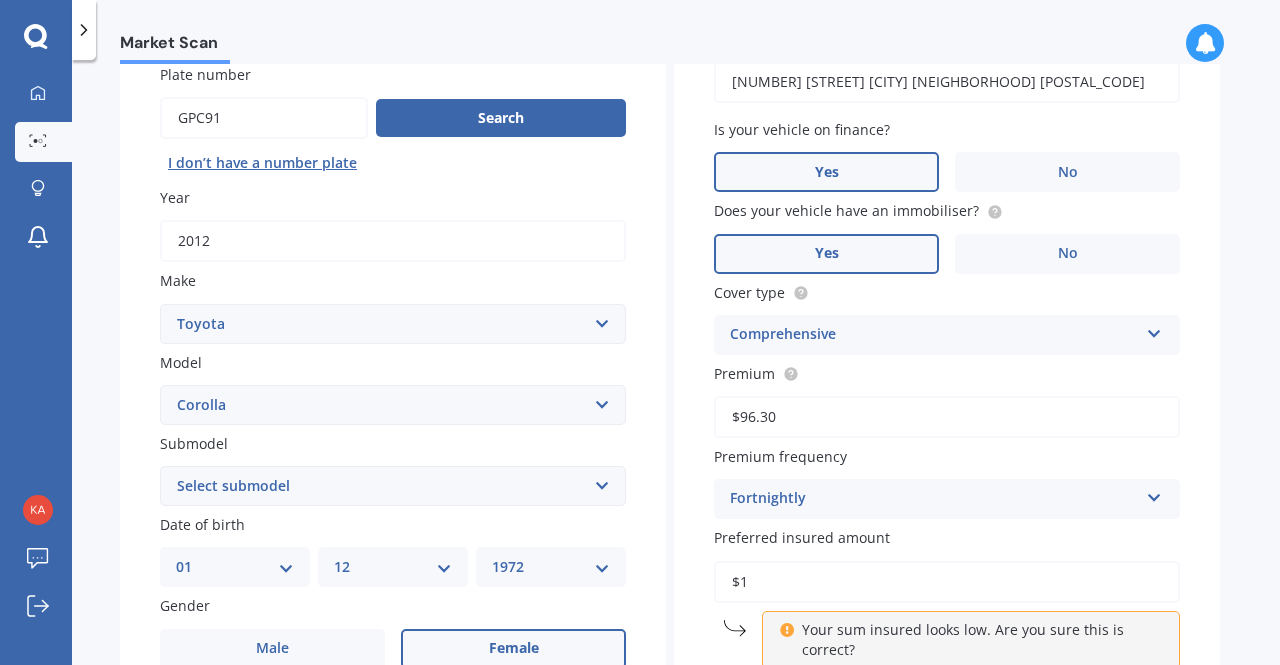 scroll, scrollTop: 319, scrollLeft: 0, axis: vertical 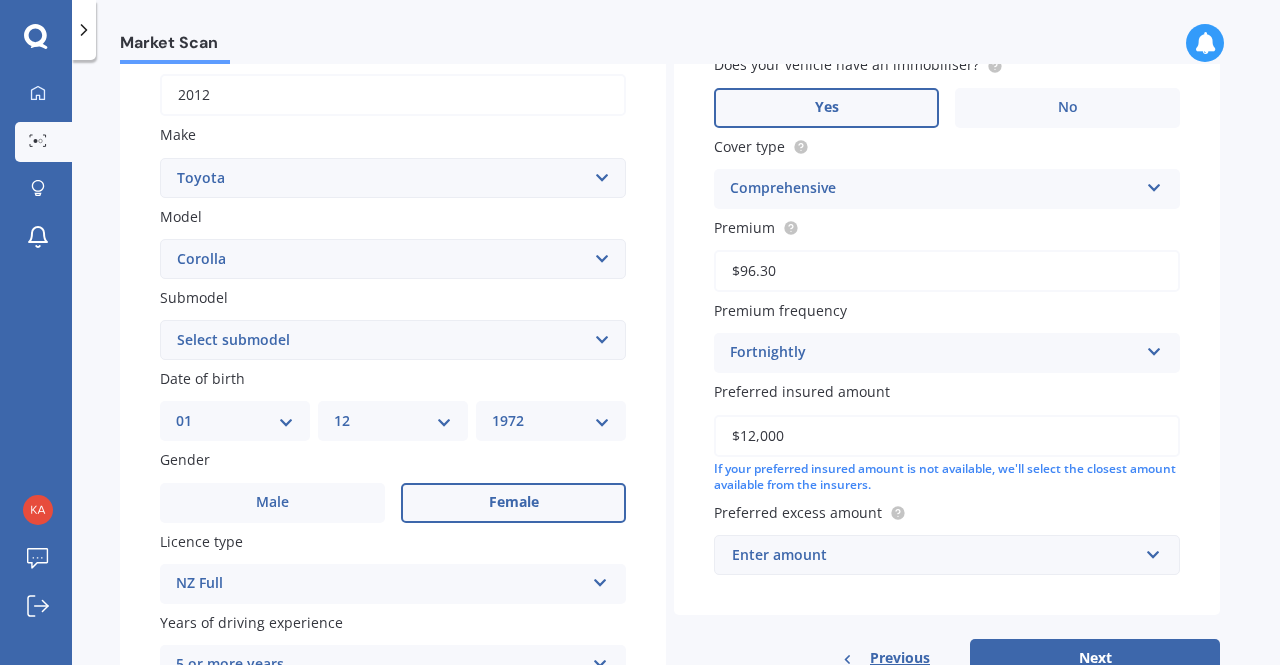 type on "$12,000" 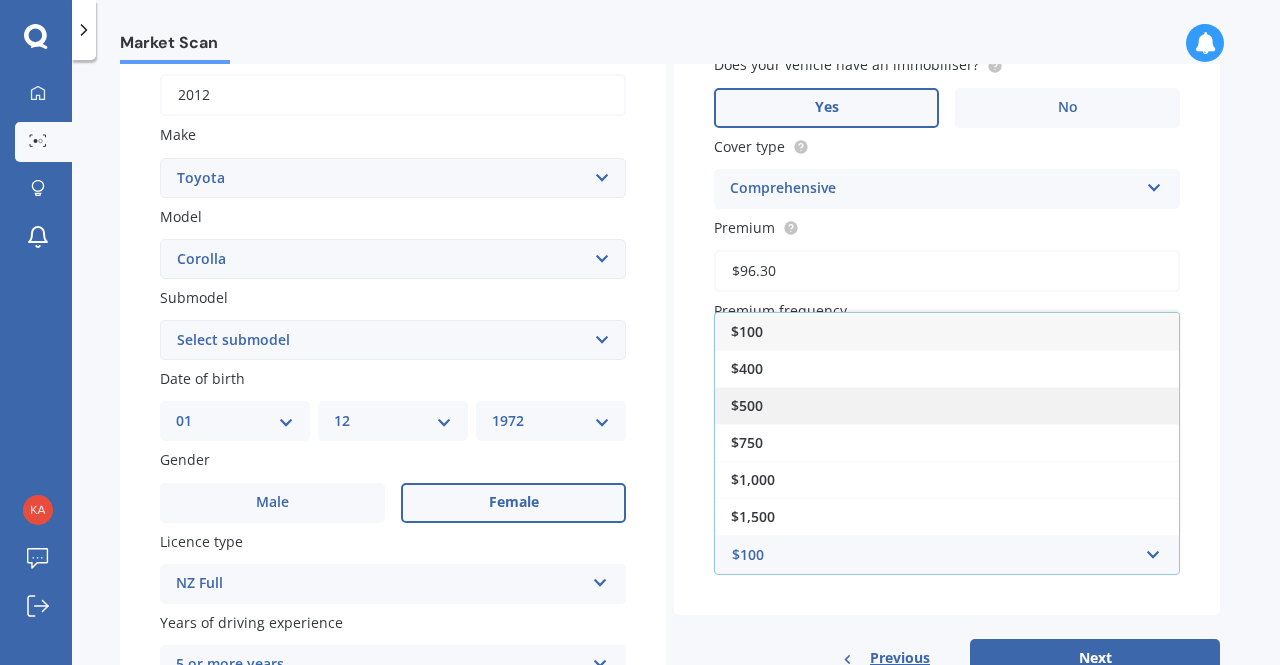 click on "$500" at bounding box center (947, 405) 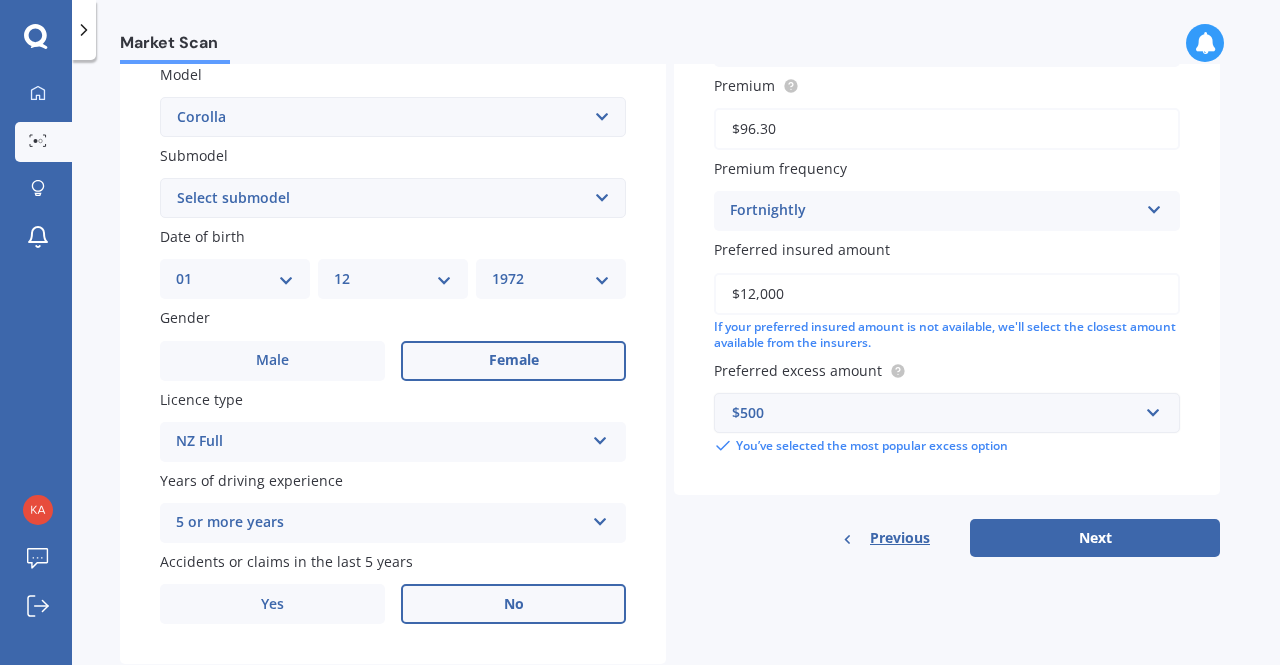 scroll, scrollTop: 466, scrollLeft: 0, axis: vertical 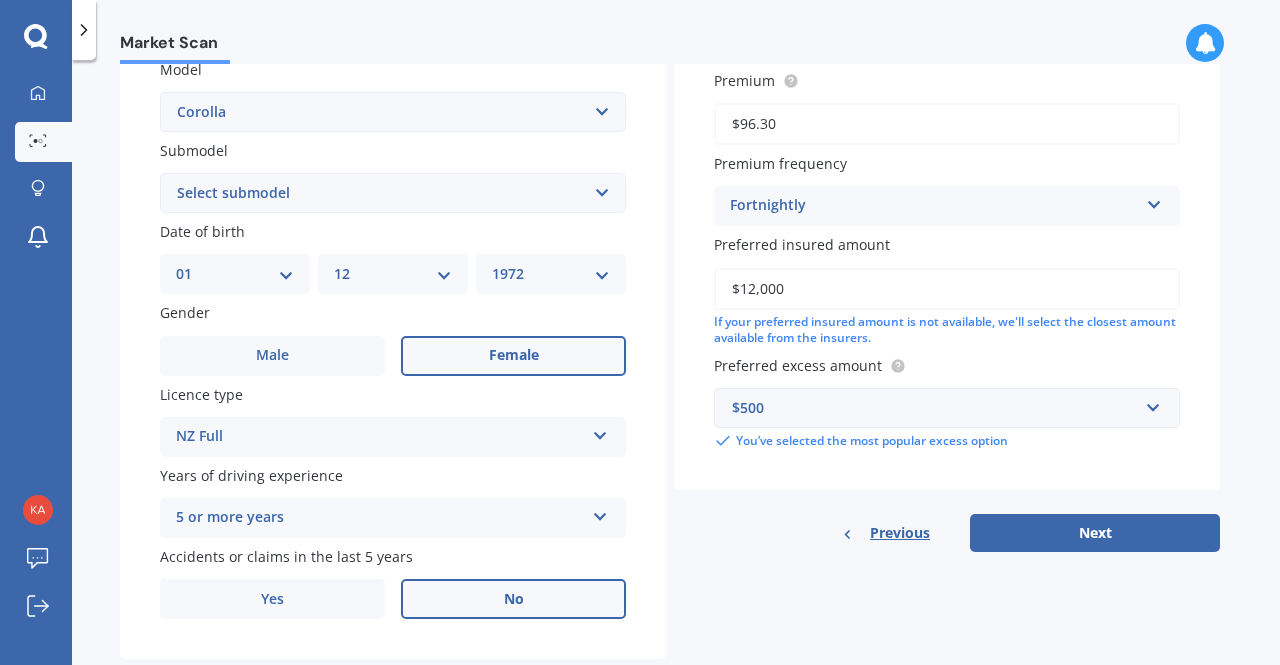 click on "$500" at bounding box center [935, 408] 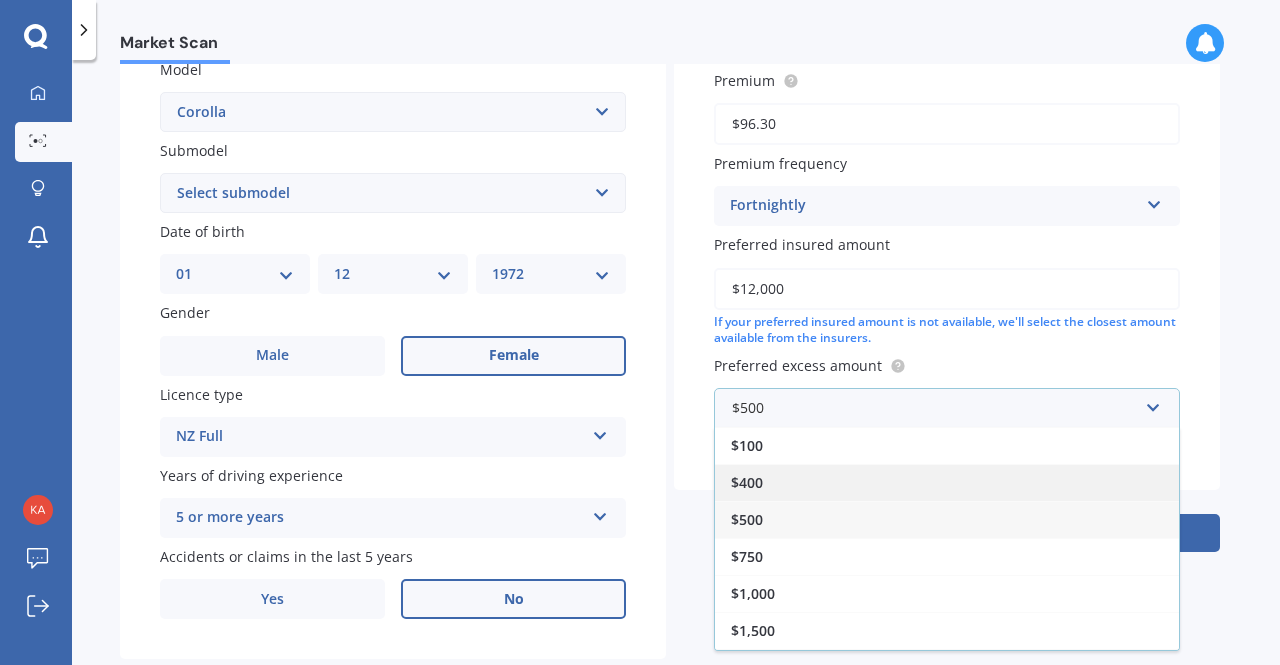 click on "$400" at bounding box center (947, 482) 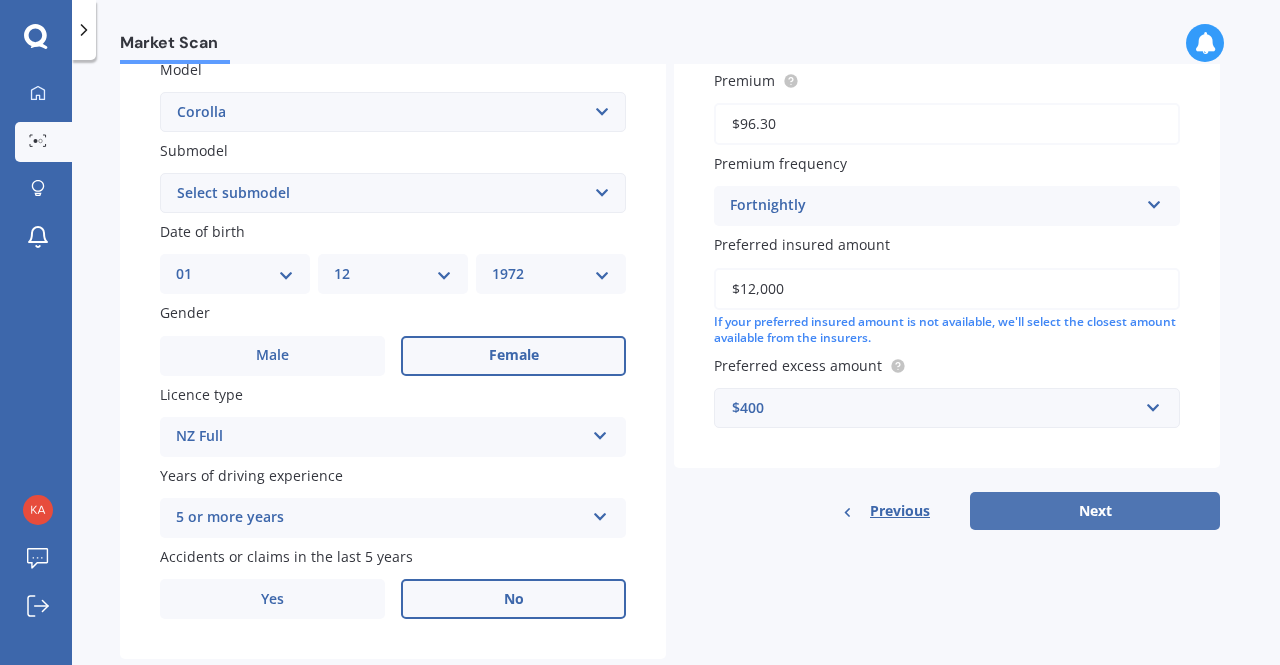 click on "Next" at bounding box center (1095, 511) 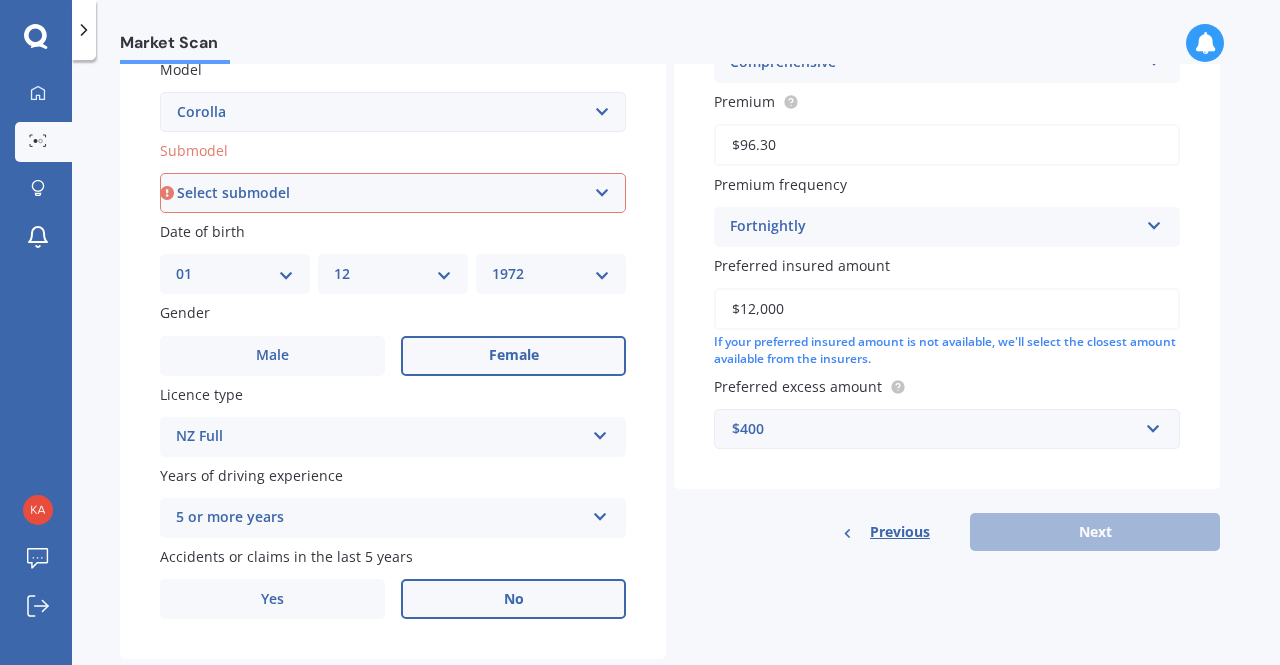 click on "Select submodel (All other) Axio Diesel Fielder 2WD Fielder 4WD FXGT GL GLX 1.8 GLX Sedan GS GTI GTI Sports GX 1.6 GX 1.8 GX CVT Hatch GX Sedan GX Wagon auto GX Wagon manual Hatch Hybrid Hybrid Levin 1.6 Levin SX Hatch Levin ZR Hatch Runx SE 1.5 Sportivo Non Turbo 1.8 Litre Sportivo Turbo 1.8 Litre Sprinter Sprinter GT Touring 4WD wagon Touring S/W Touring Wagon Hybrid TS 1.8 Van XL ZR Sedan" at bounding box center [393, 193] 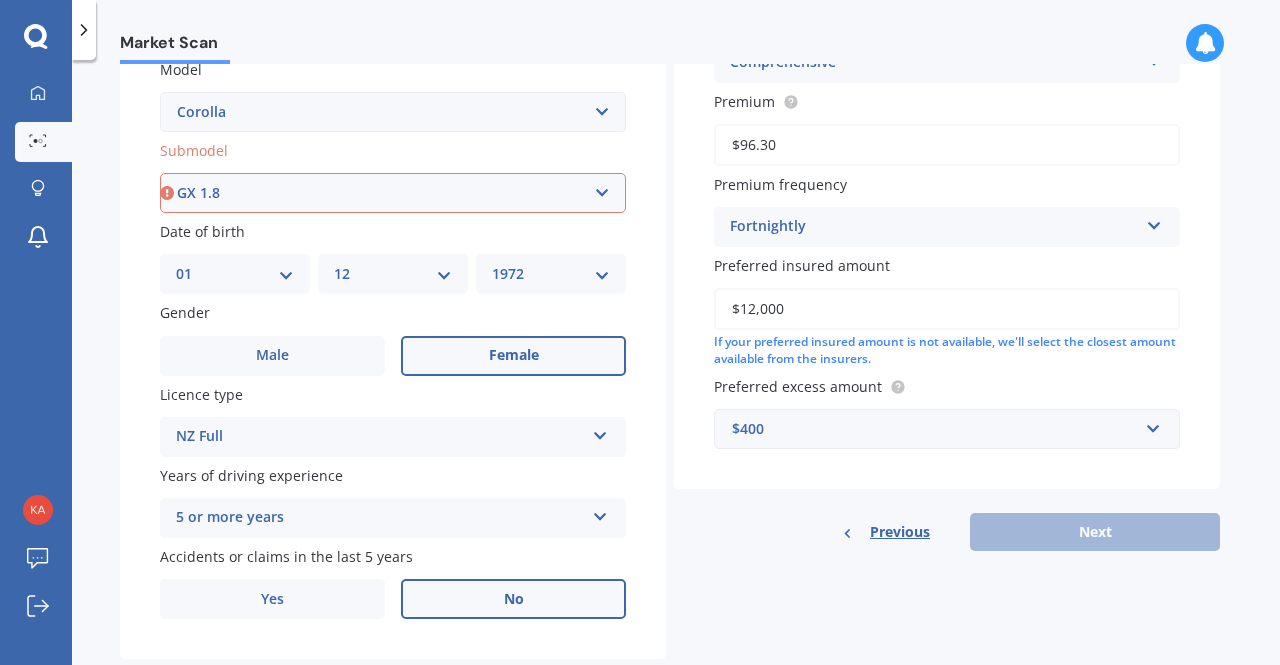 click on "Select submodel (All other) Axio Diesel Fielder 2WD Fielder 4WD FXGT GL GLX 1.8 GLX Sedan GS GTI GTI Sports GX 1.6 GX 1.8 GX CVT Hatch GX Sedan GX Wagon auto GX Wagon manual Hatch Hybrid Hybrid Levin 1.6 Levin SX Hatch Levin ZR Hatch Runx SE 1.5 Sportivo Non Turbo 1.8 Litre Sportivo Turbo 1.8 Litre Sprinter Sprinter GT Touring 4WD wagon Touring S/W Touring Wagon Hybrid TS 1.8 Van XL ZR Sedan" at bounding box center [393, 193] 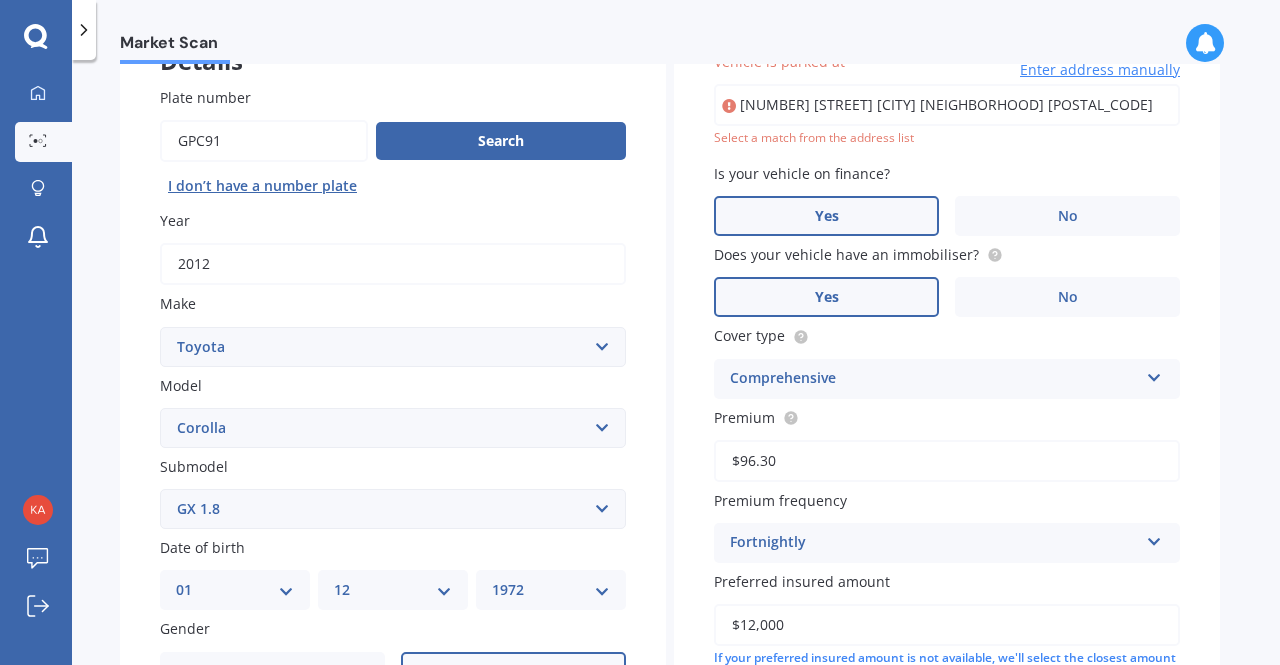 scroll, scrollTop: 136, scrollLeft: 0, axis: vertical 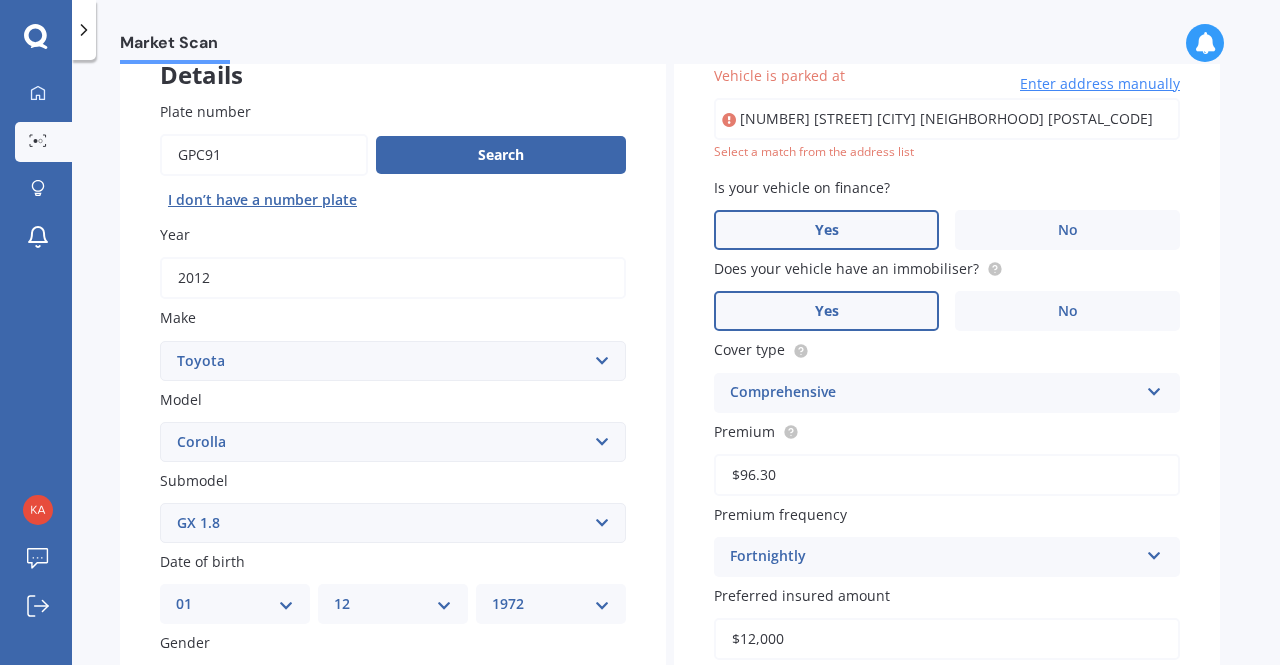 click on "[NUMBER] [STREET] [CITY] [NEIGHBORHOOD] [POSTAL_CODE]" at bounding box center (947, 119) 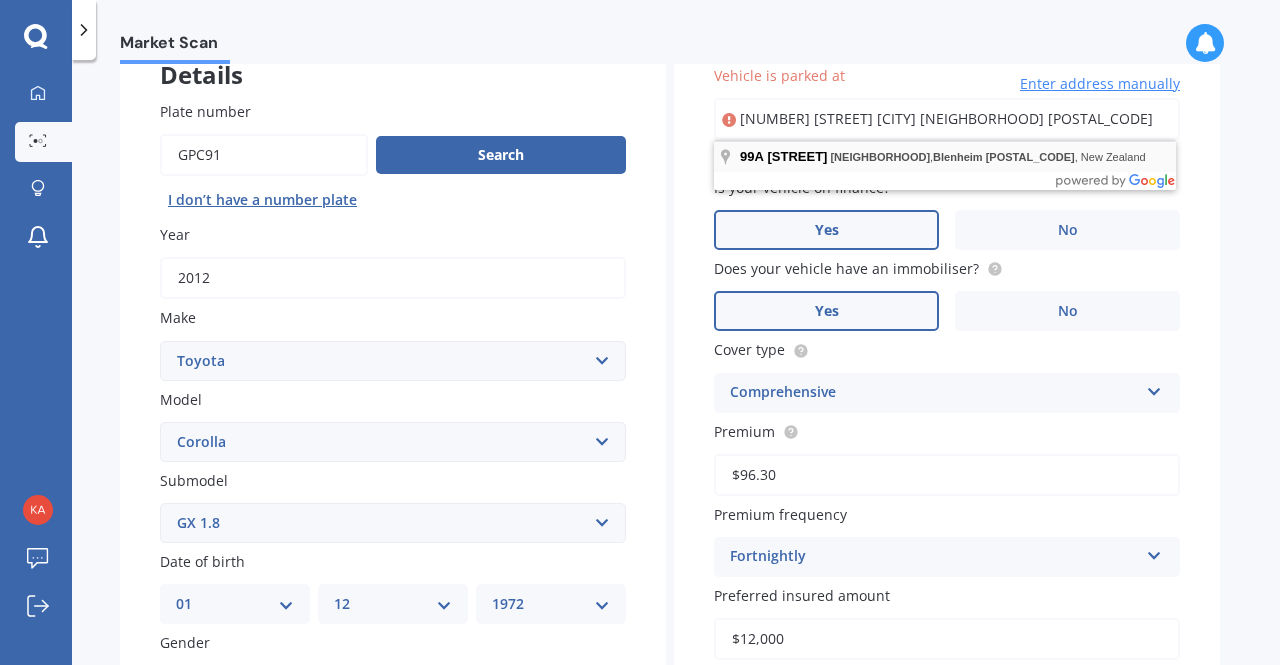 type on "[NUMBER] [STREET] [CITY] [NEIGHBORHOOD] [POSTAL_CODE]" 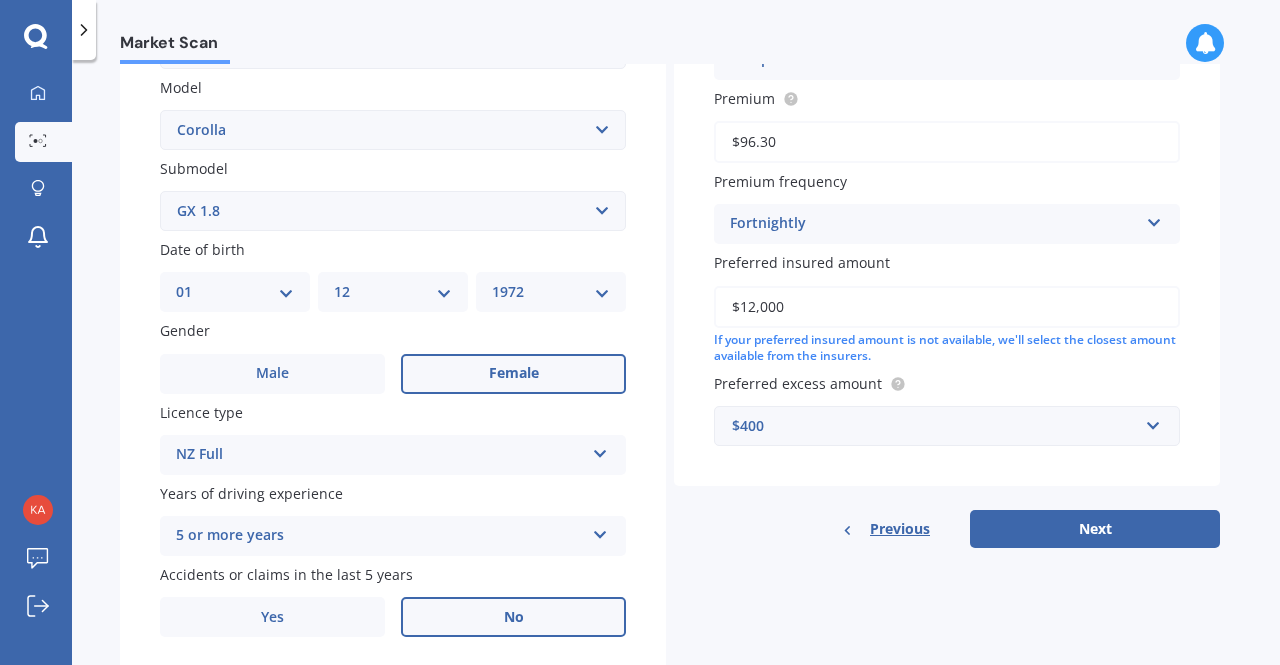 scroll, scrollTop: 515, scrollLeft: 0, axis: vertical 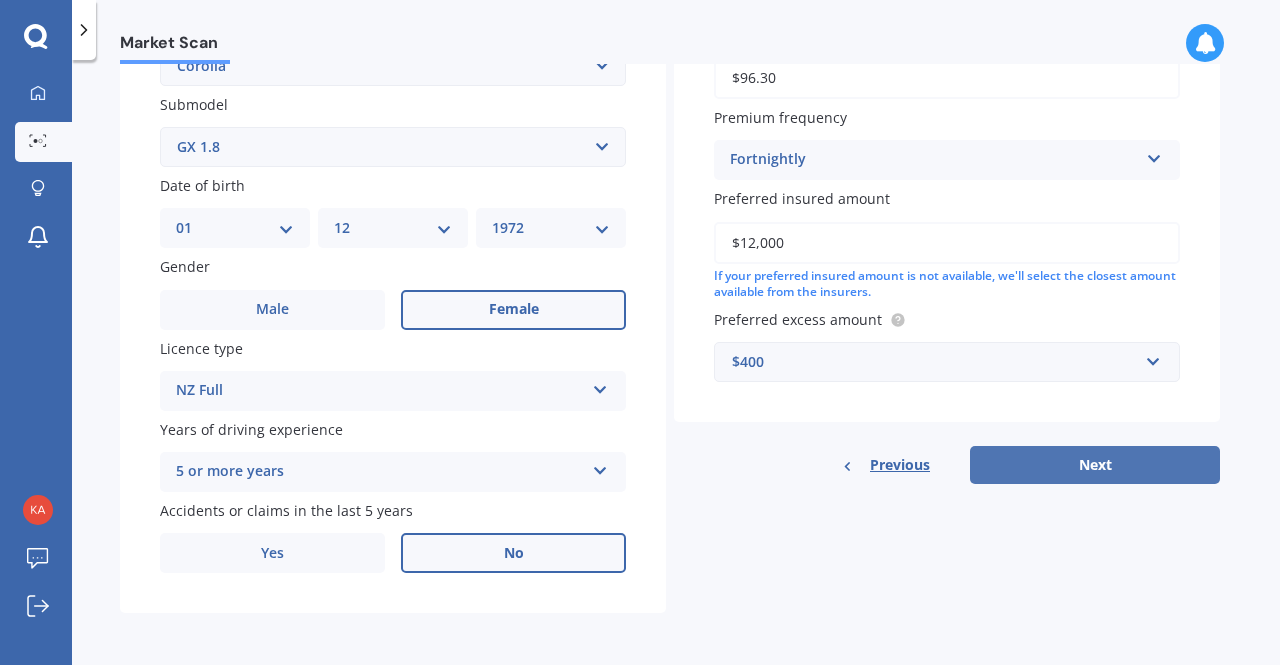 click on "Next" at bounding box center (1095, 465) 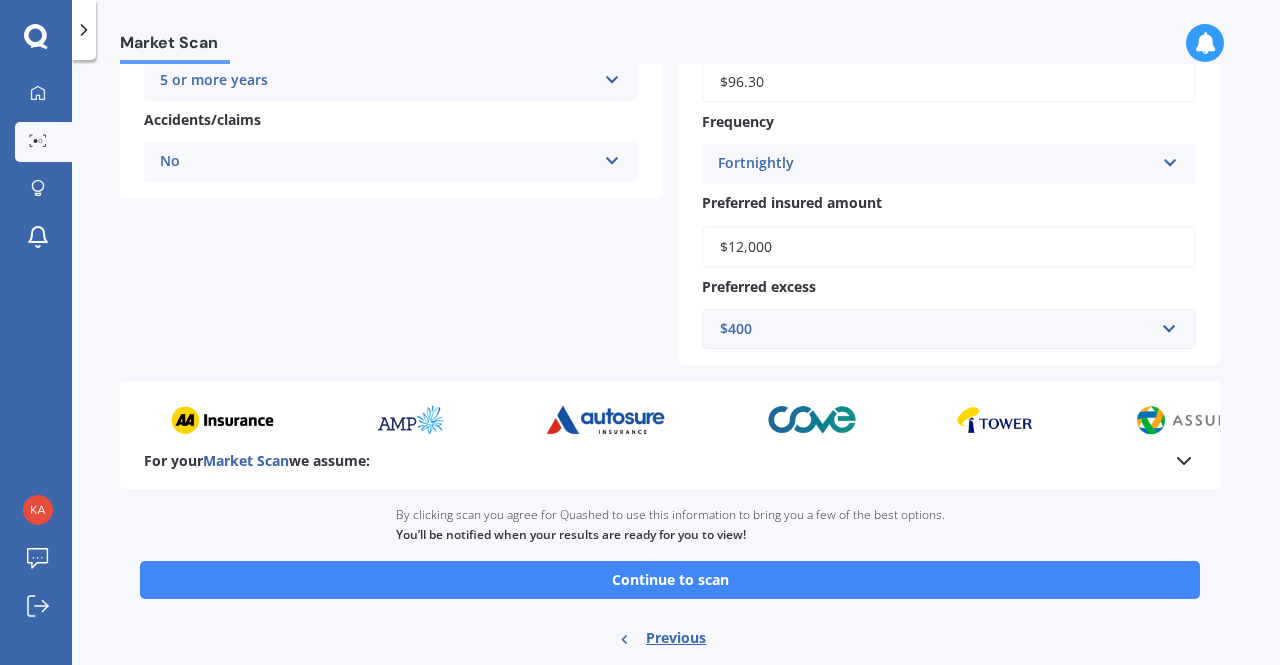 scroll, scrollTop: 534, scrollLeft: 0, axis: vertical 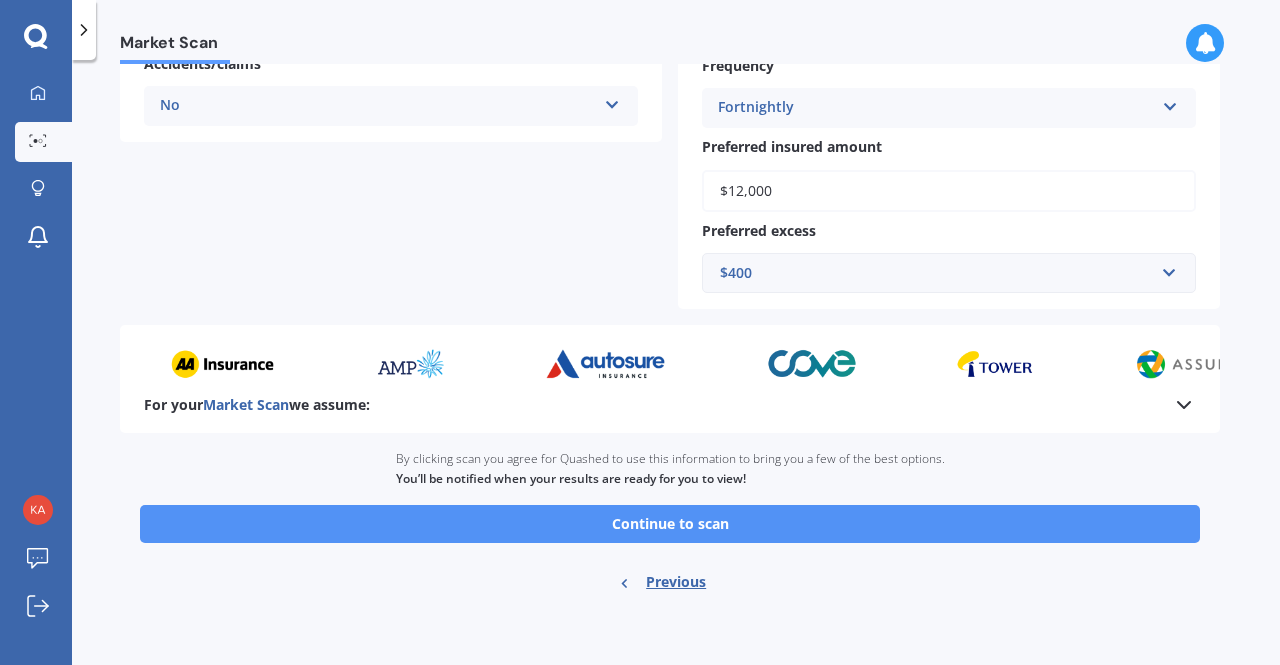 click on "Continue to scan" at bounding box center (670, 524) 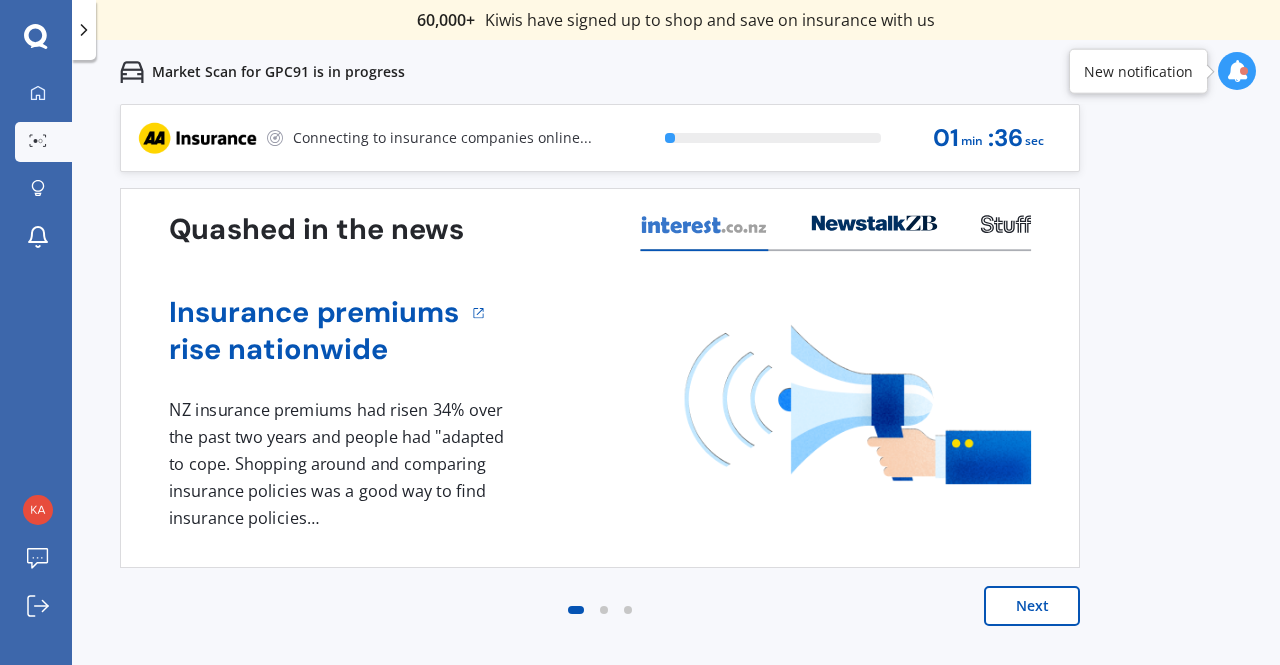 scroll, scrollTop: 0, scrollLeft: 0, axis: both 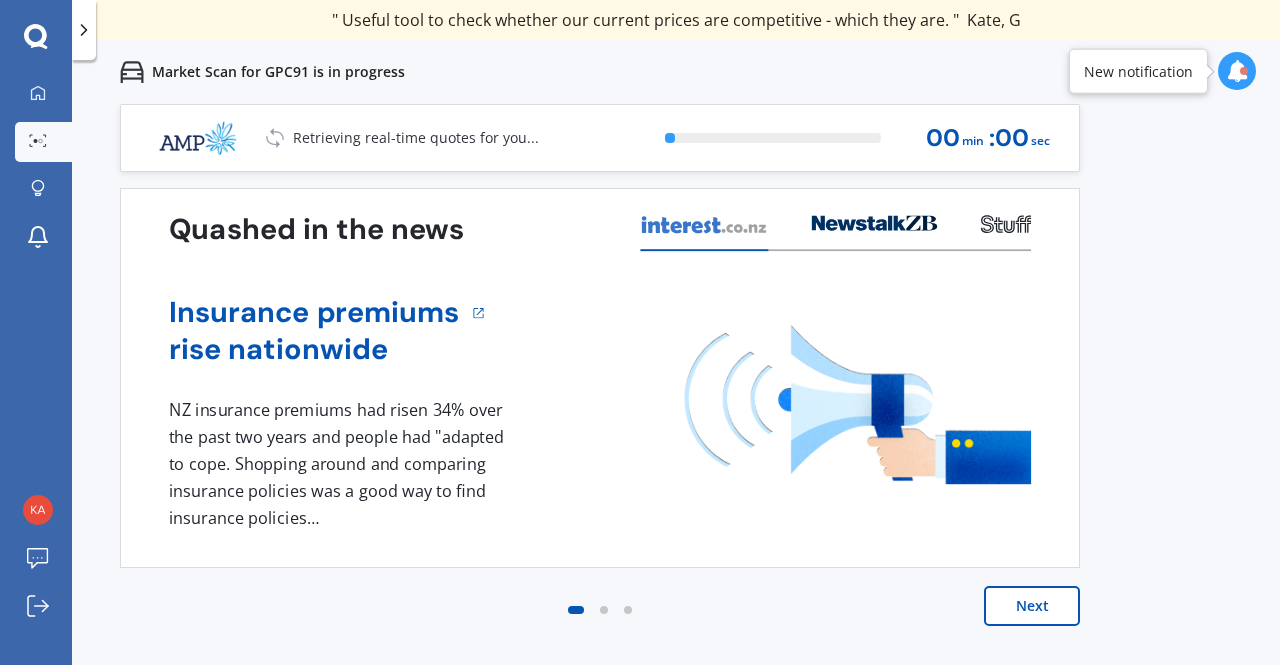 click on "Next" at bounding box center [1032, 606] 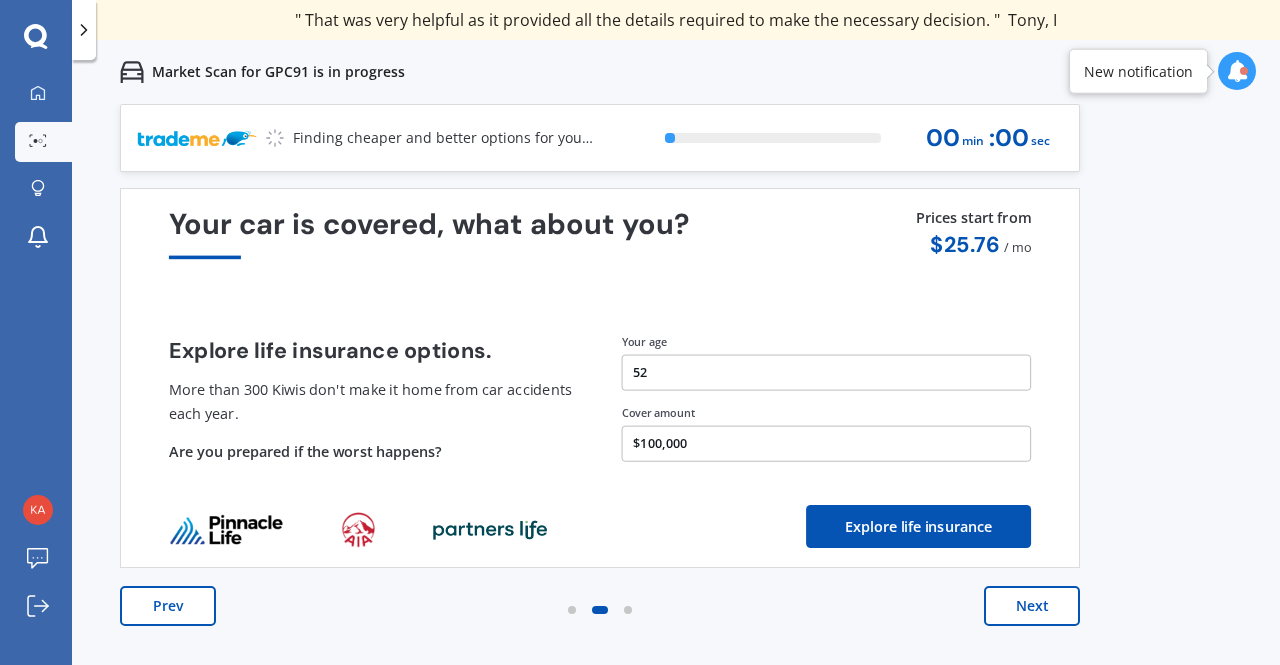 click on "Next" at bounding box center (1032, 606) 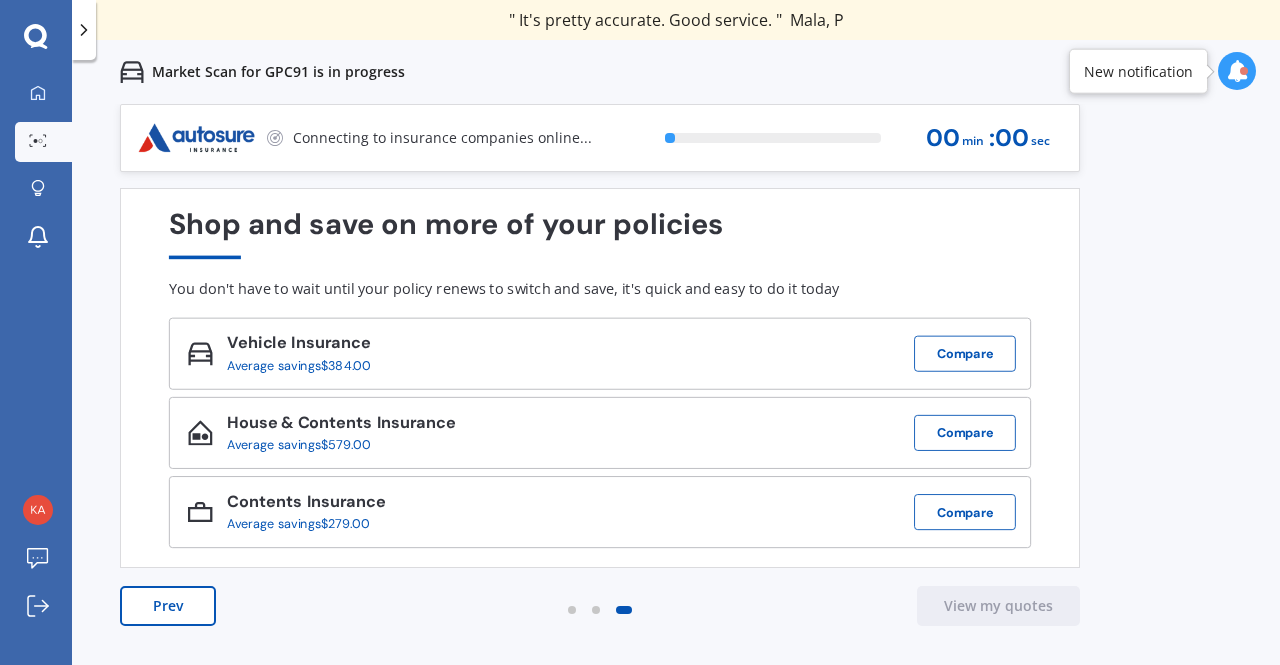 click at bounding box center (1237, 71) 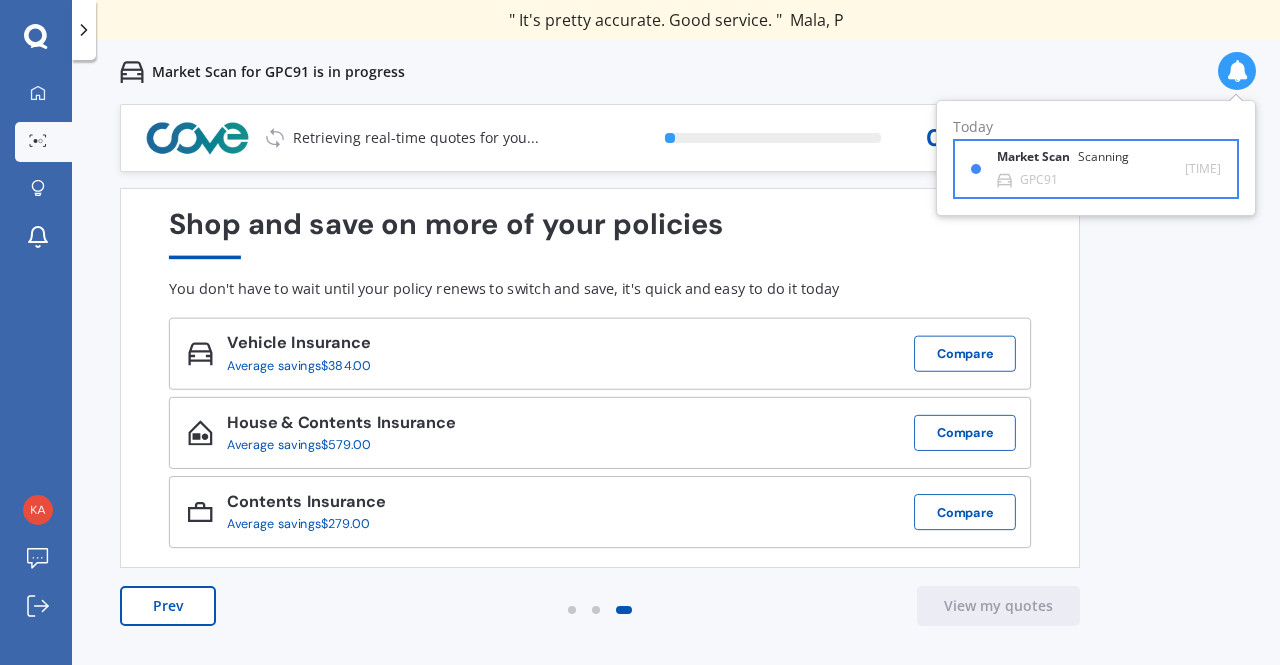 click on "Market Scan Scanning" at bounding box center [1075, 161] 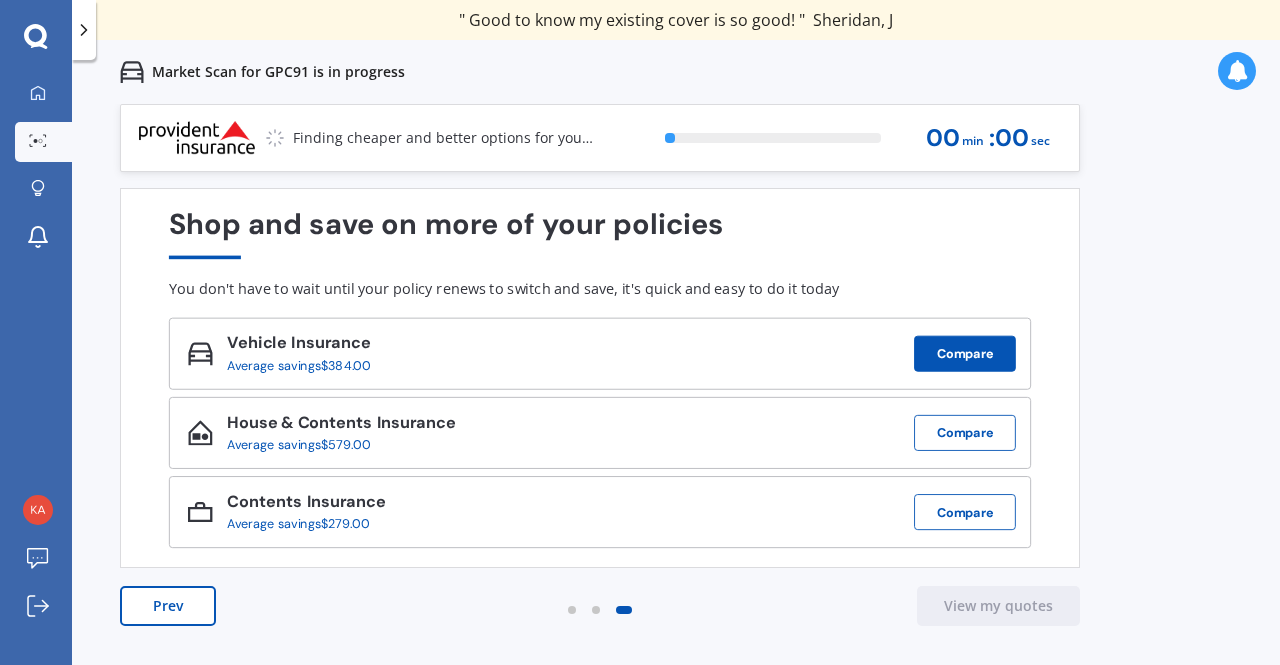click on "Compare" at bounding box center (965, 354) 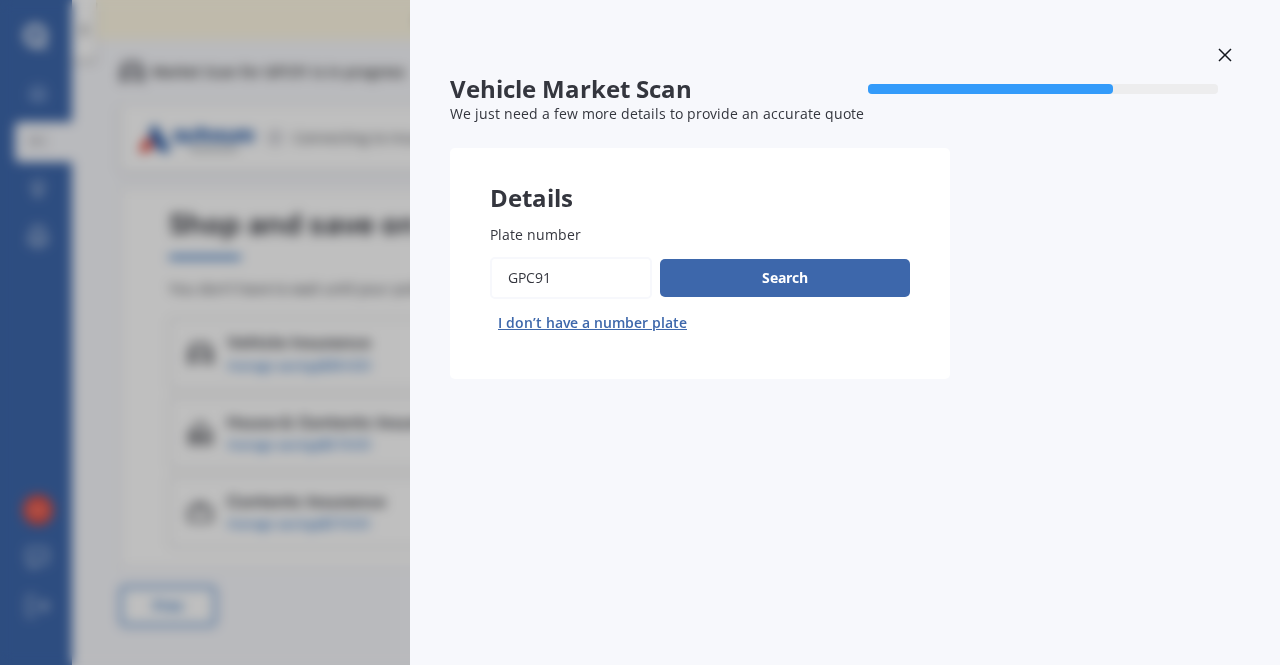 click at bounding box center [1225, 55] 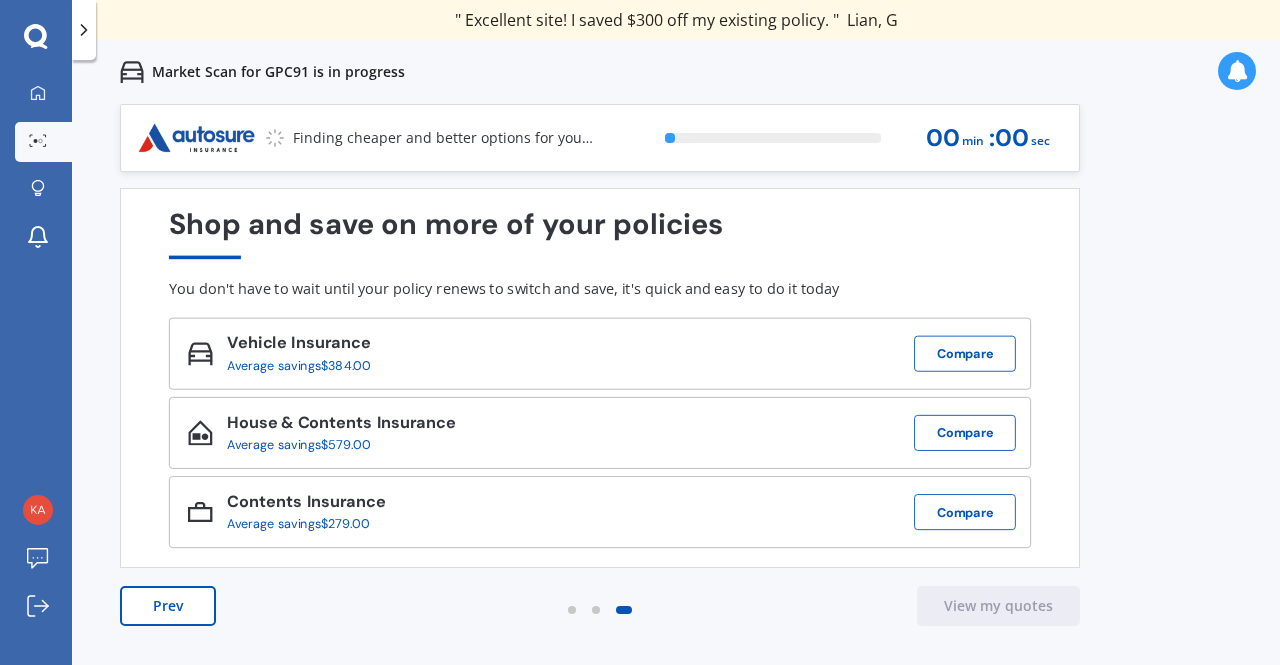 click on "[PERCENT] % [MINUTES] min : [SECONDS] sec" at bounding box center (852, 138) 